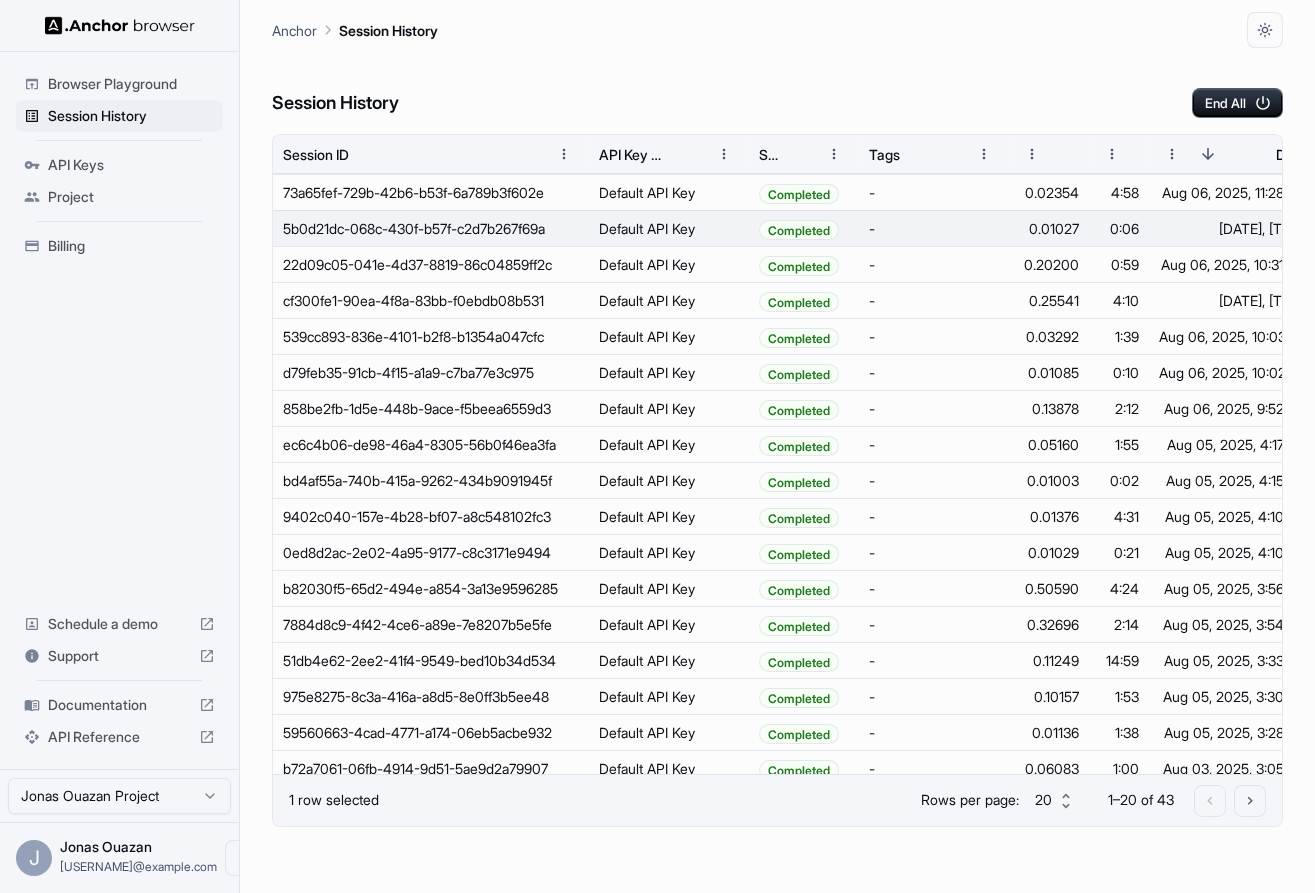 scroll, scrollTop: 0, scrollLeft: 0, axis: both 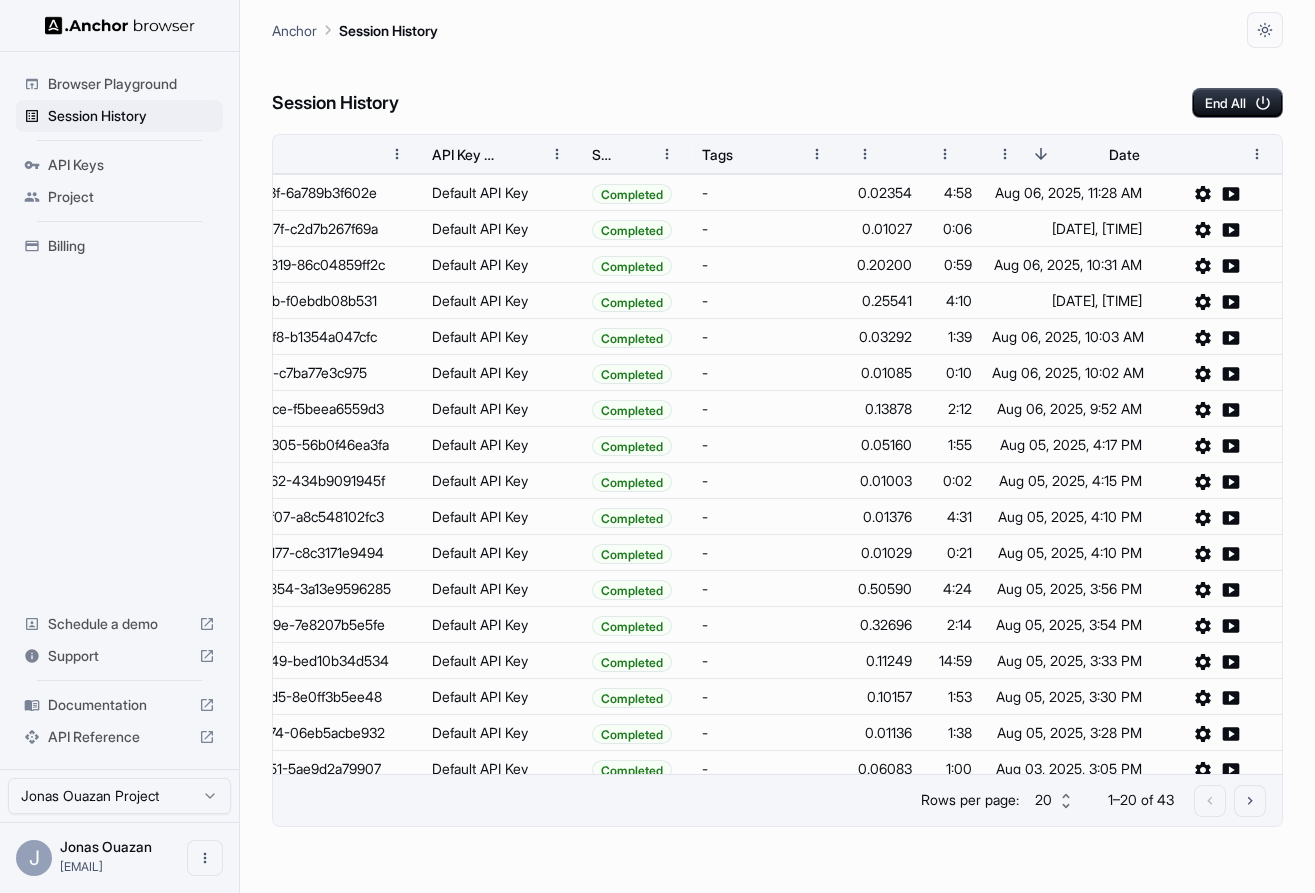 click on "Session History End All Session ID API Key Name Status Tags Credits Used Duration Date 73a65fef-729b-42b6-b53f-6a789b3f602e Default API Key Completed - 0.02354 4:58 Aug 06, 2025, 11:28 AM 5b0d21dc-068c-430f-b57f-c2d7b267f69a Default API Key Completed - 0.01027 0:06 Aug 06, 2025, 10:45 AM 22d09c05-041e-4d37-8819-86c04859ff2c Default API Key Completed - 0.20200 0:59 Aug 06, 2025, 10:31 AM cf300fe1-90ea-4f8a-83bb-f0ebdb08b531 Default API Key Completed - 0.25541 4:10 Aug 06, 2025, 10:21 AM 539cc893-836e-4101-b2f8-b1354a047cfc Default API Key Completed - 0.03292 1:39 Aug 06, 2025, 10:03 AM d79feb35-91cb-4f15-a1a9-c7ba77e3c975 Default API Key Completed - 0.01085 0:10 Aug 06, 2025, 10:02 AM 858be2fb-1d5e-448b-9ace-f5beea6559d3 Default API Key Completed - 0.13878 2:12 Aug 06, 2025, 9:52 AM ec6c4b06-de98-46a4-8305-56b0f46ea3fa Default API Key Completed - 0.05160 1:55 Aug 05, 2025, 4:17 PM bd4af55a-740b-415a-9262-434b9091945f Default API Key Completed - 0.01003 0:02 Aug 05, 2025, 4:15 PM Default API Key Completed - - -" at bounding box center [777, 470] 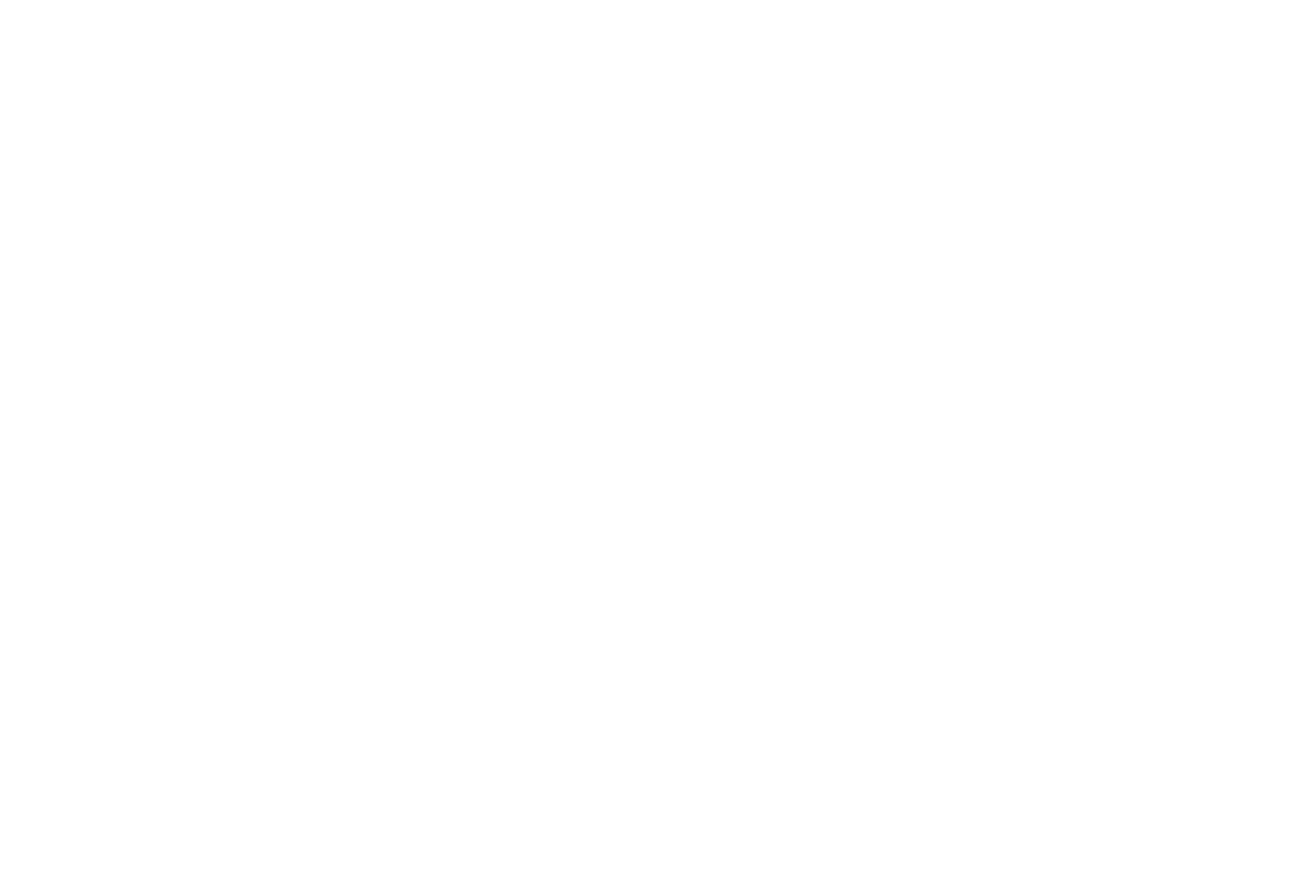 scroll, scrollTop: 0, scrollLeft: 0, axis: both 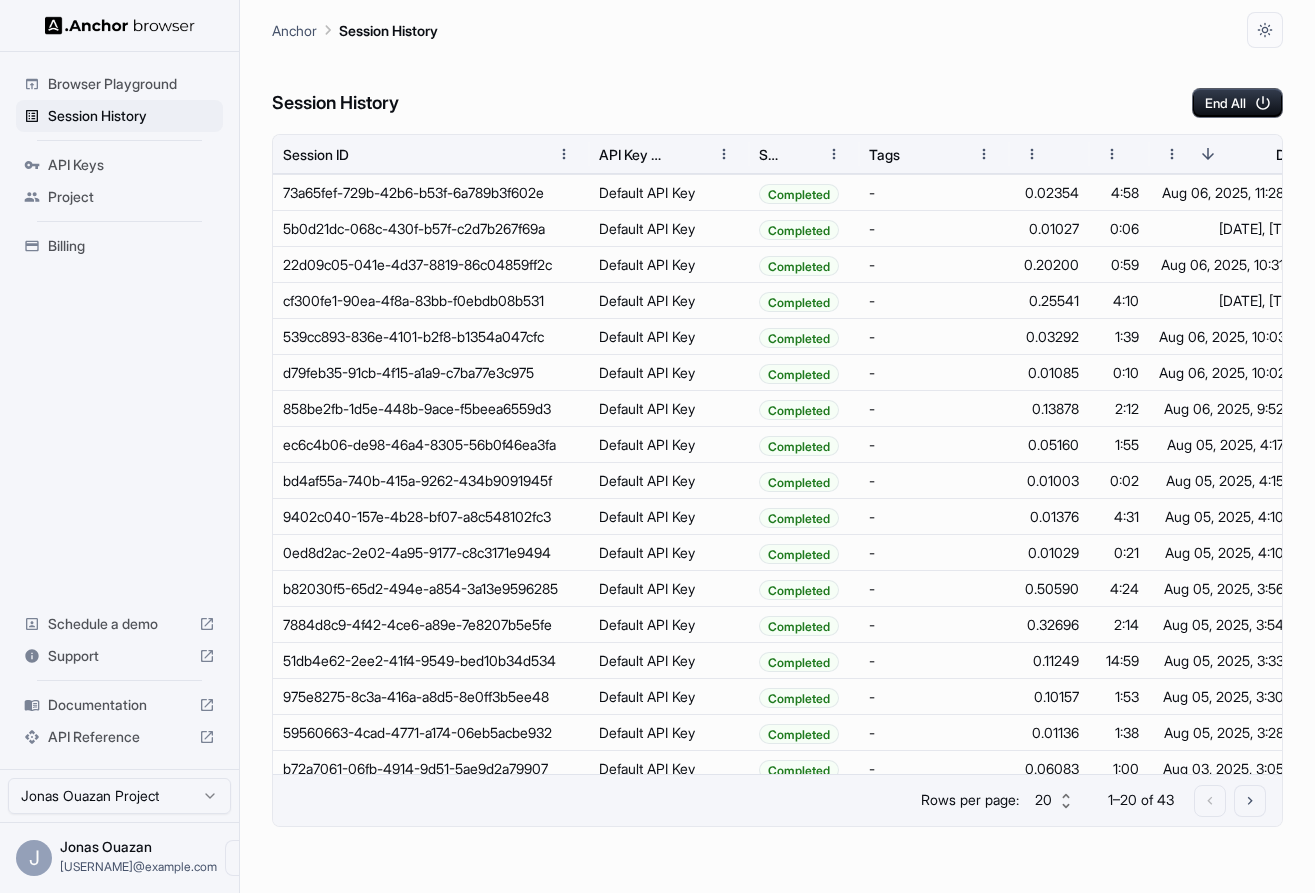 click on "Session History End All" at bounding box center [777, 83] 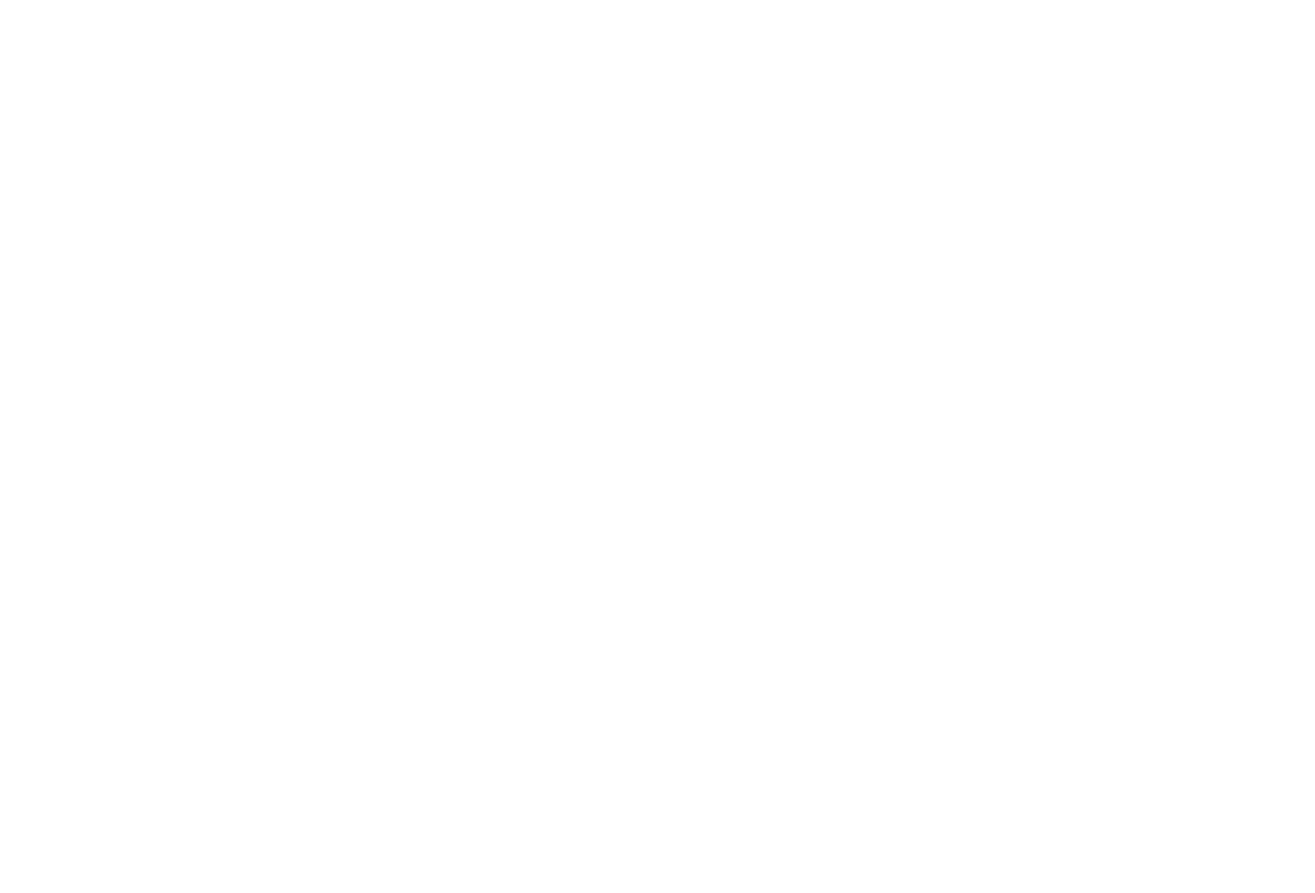 scroll, scrollTop: 0, scrollLeft: 0, axis: both 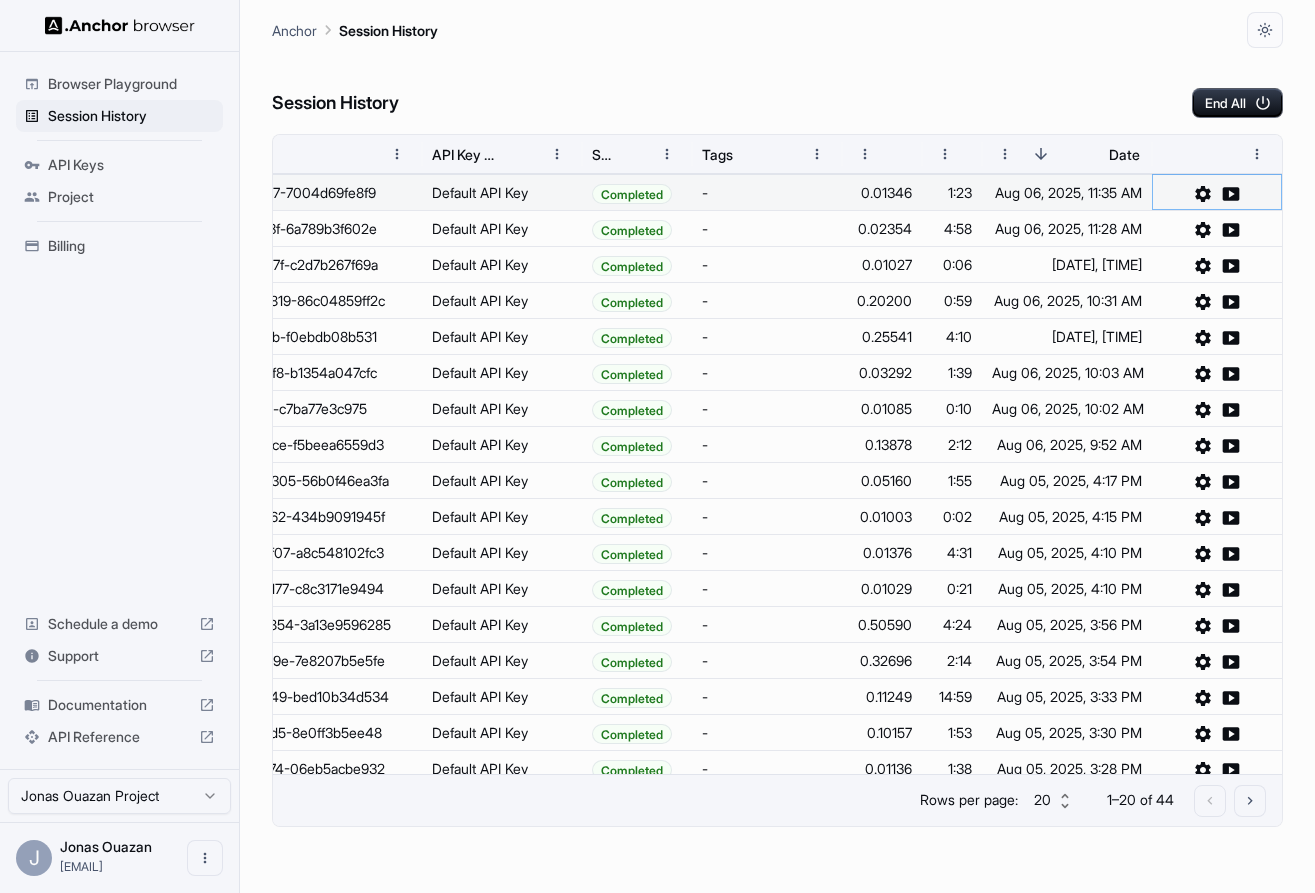 click 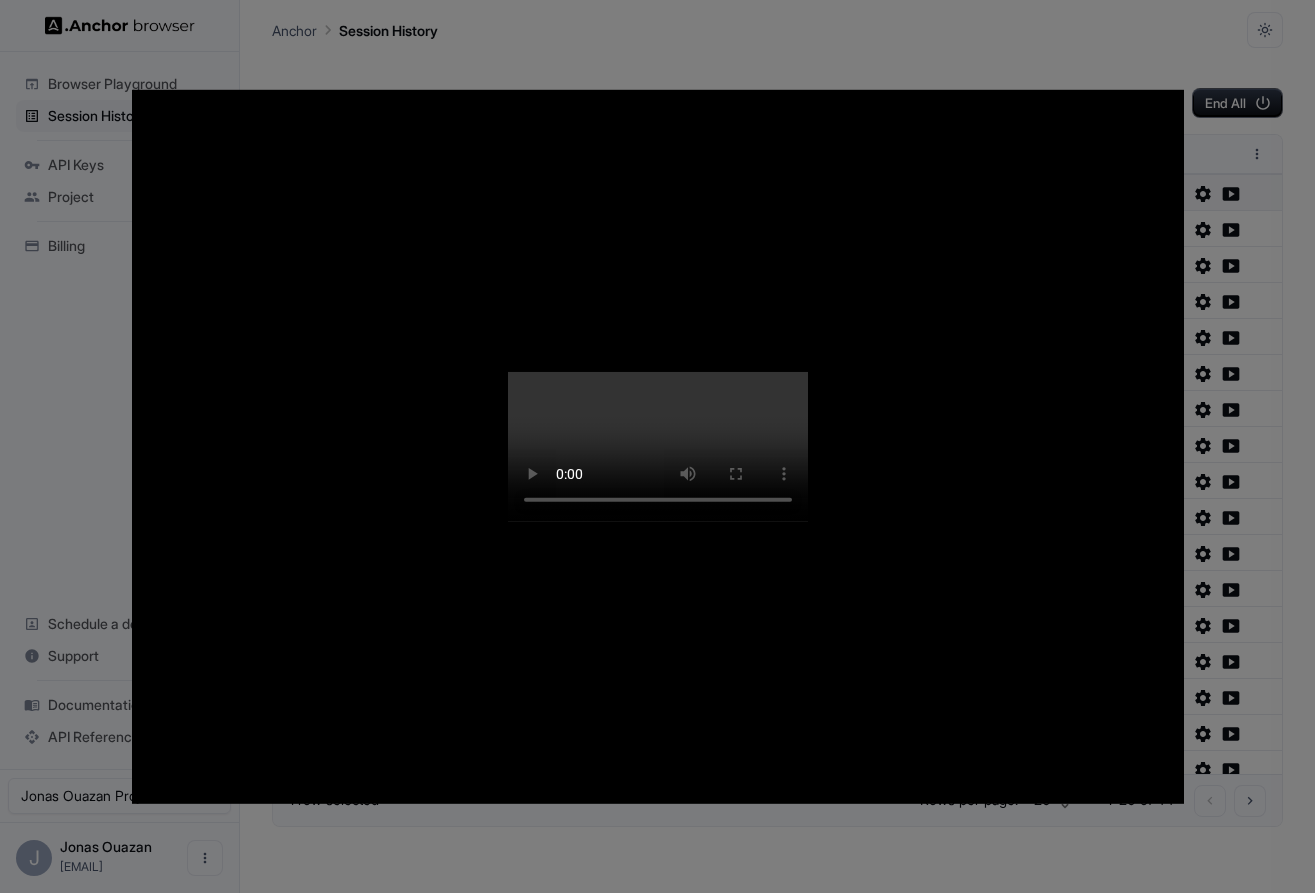 type 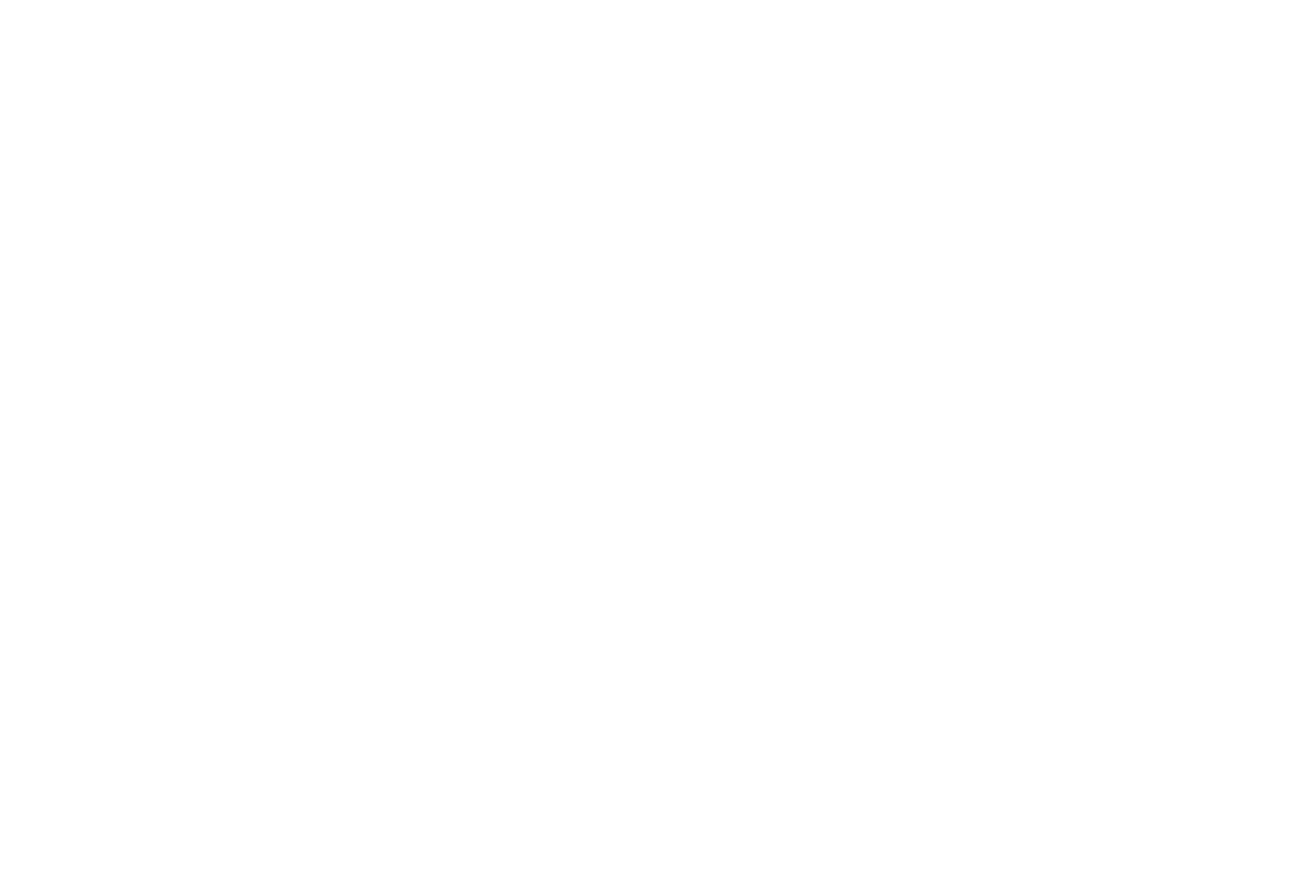 scroll, scrollTop: 0, scrollLeft: 0, axis: both 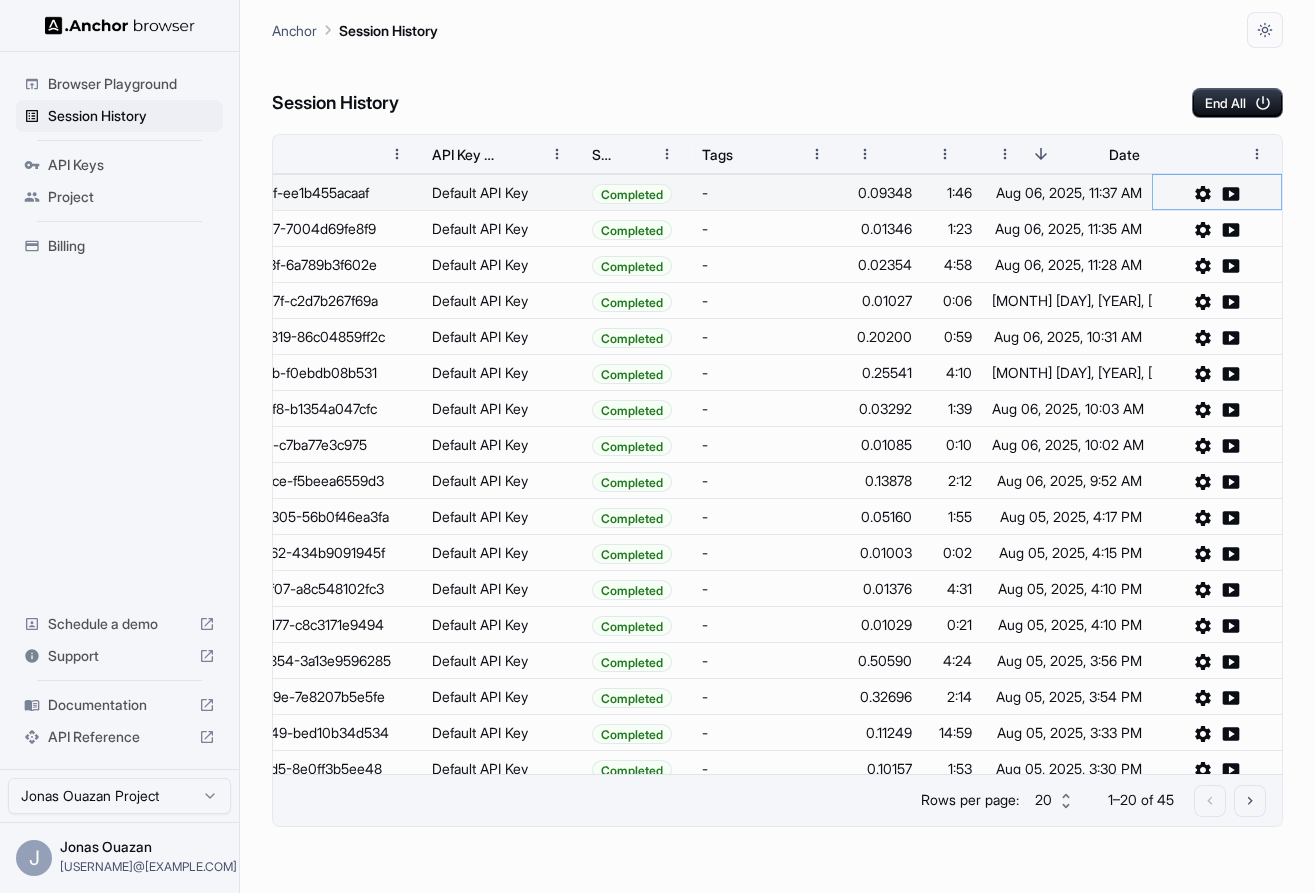 click 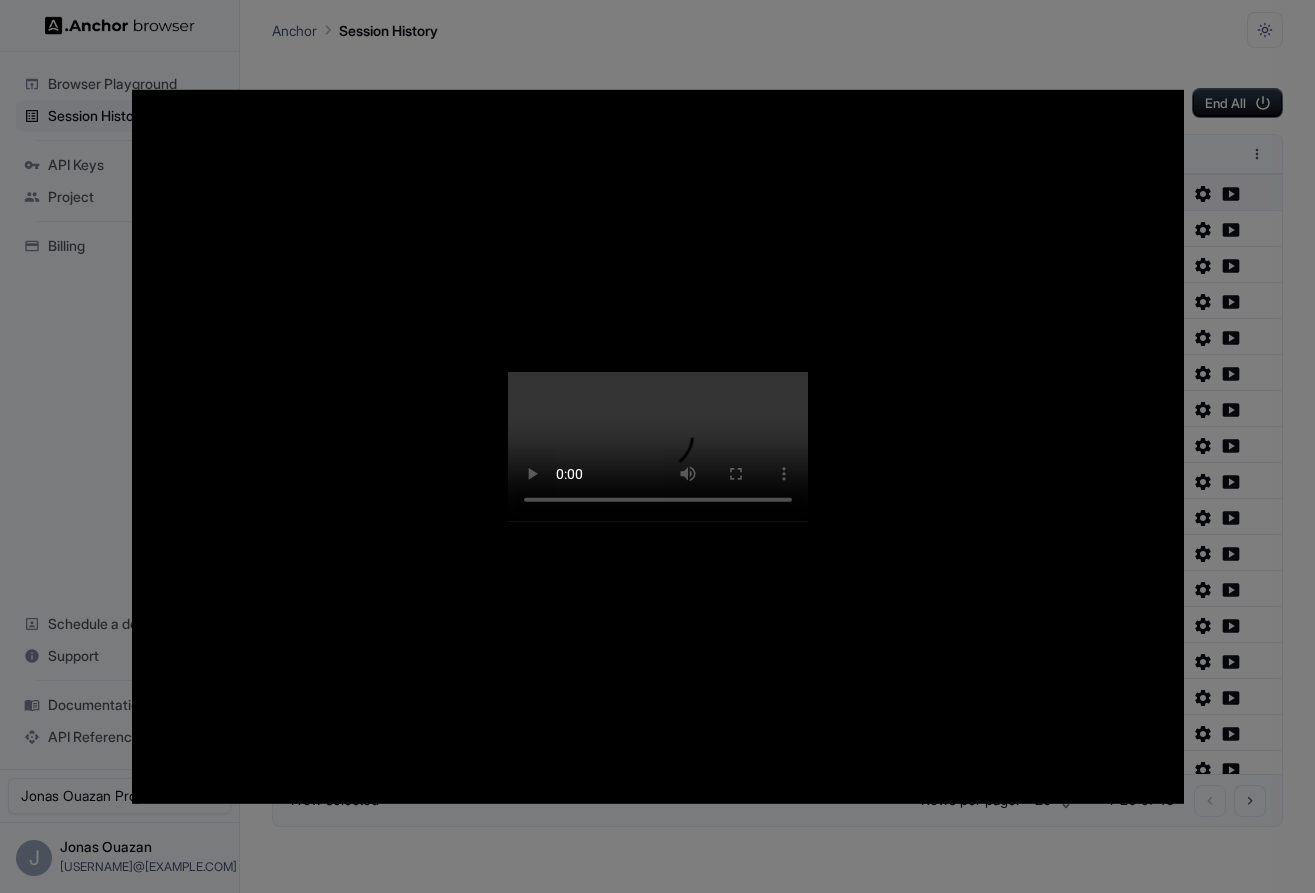 type 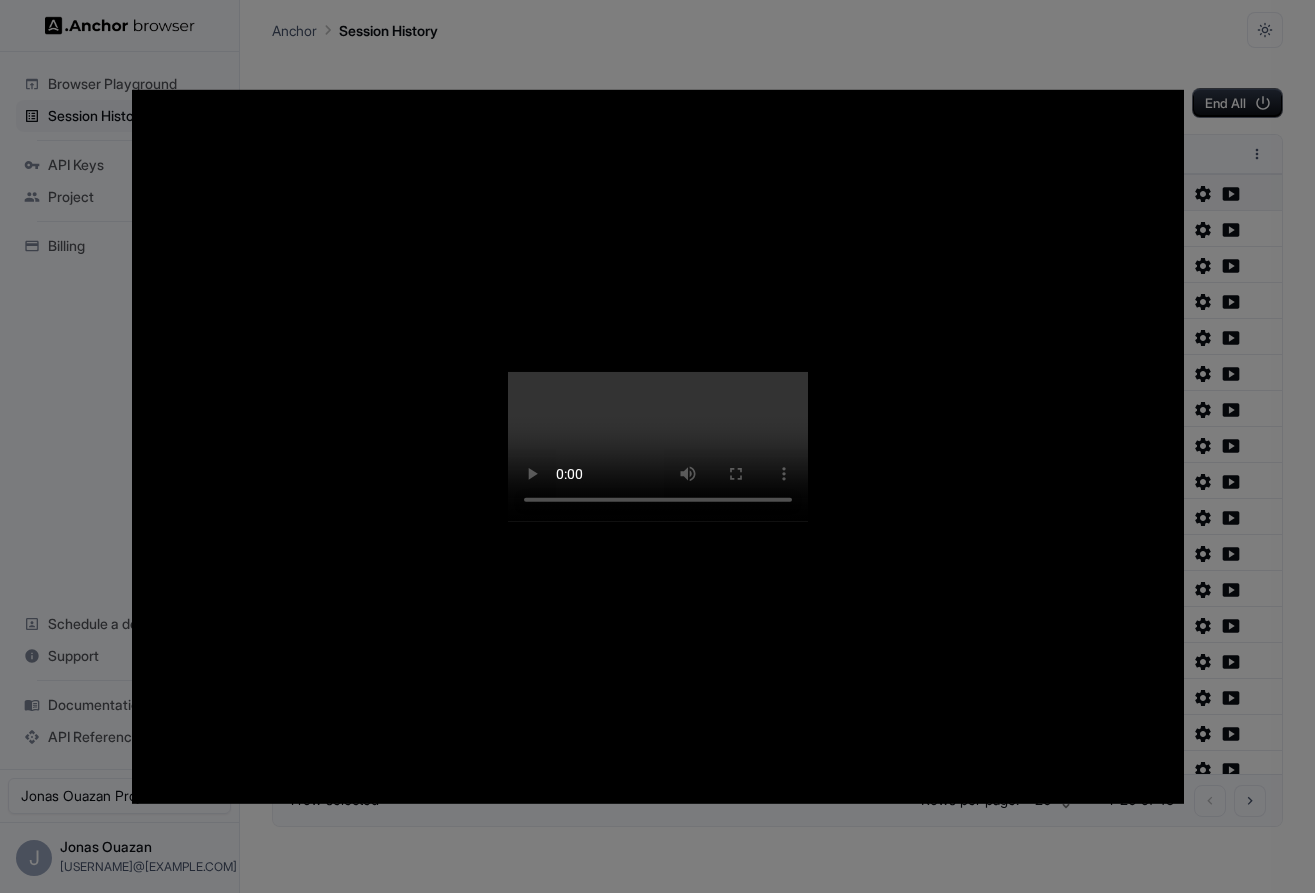 click at bounding box center (657, 446) 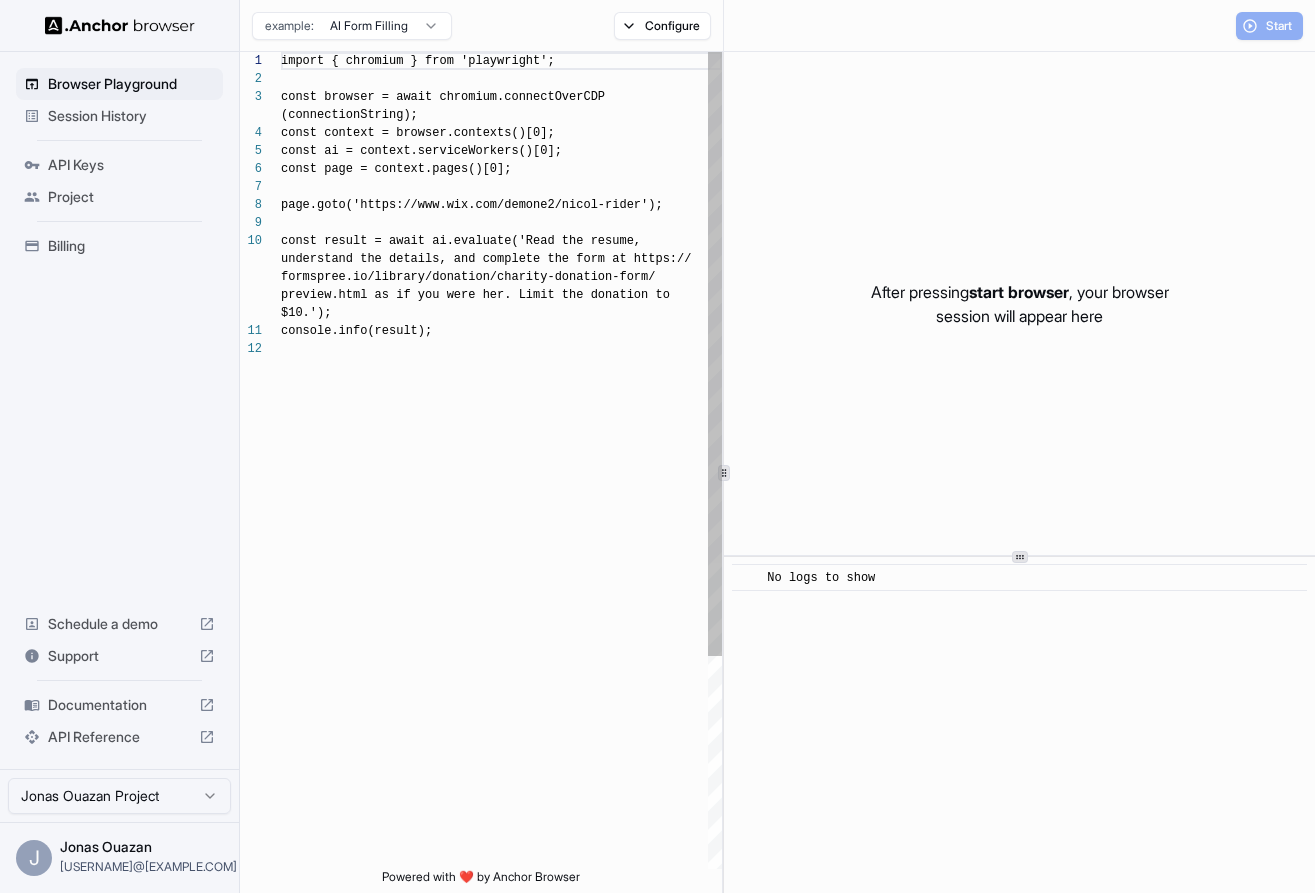 scroll, scrollTop: 162, scrollLeft: 0, axis: vertical 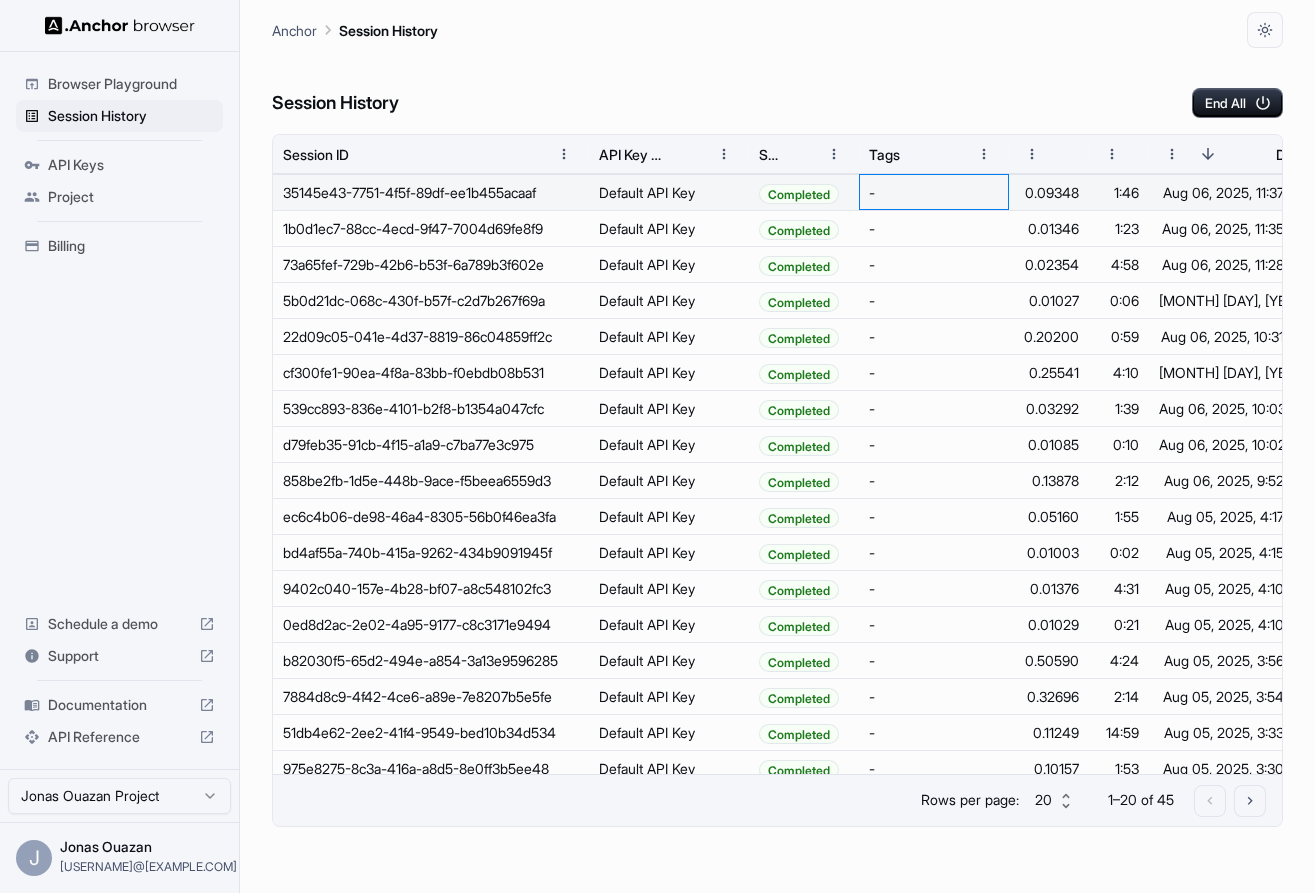 click on "-" at bounding box center (934, 192) 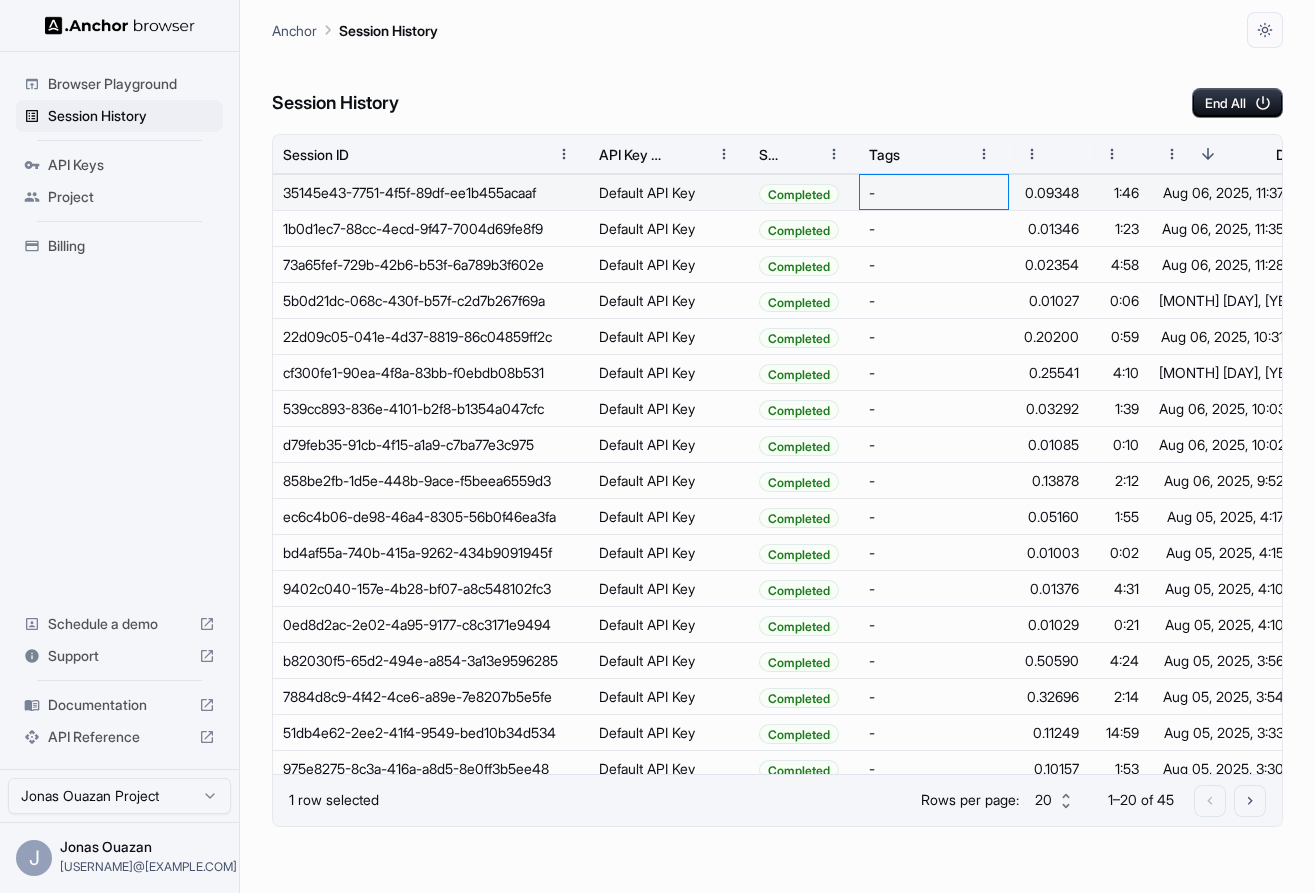 scroll, scrollTop: 0, scrollLeft: 167, axis: horizontal 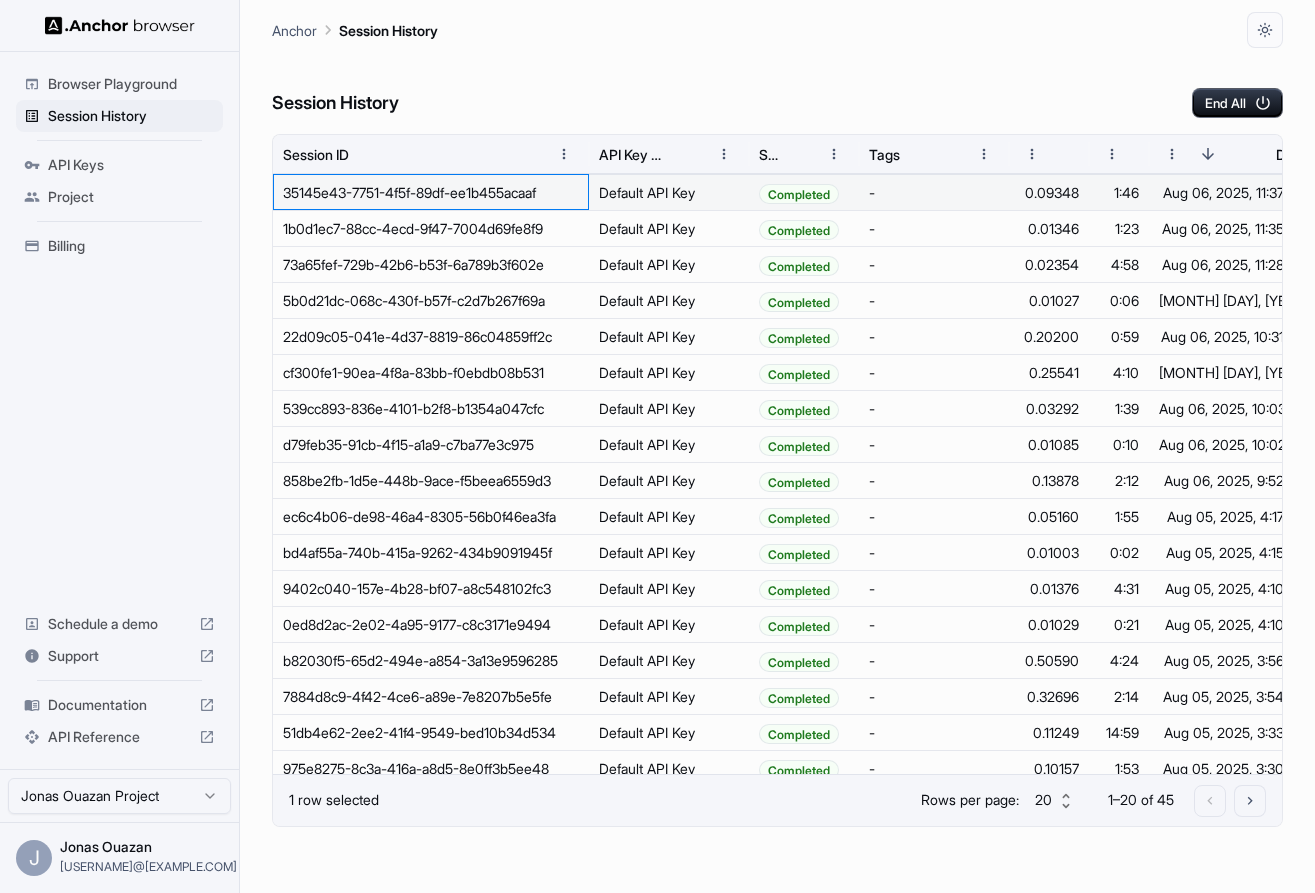 click on "35145e43-7751-4f5f-89df-ee1b455acaaf" at bounding box center (431, 192) 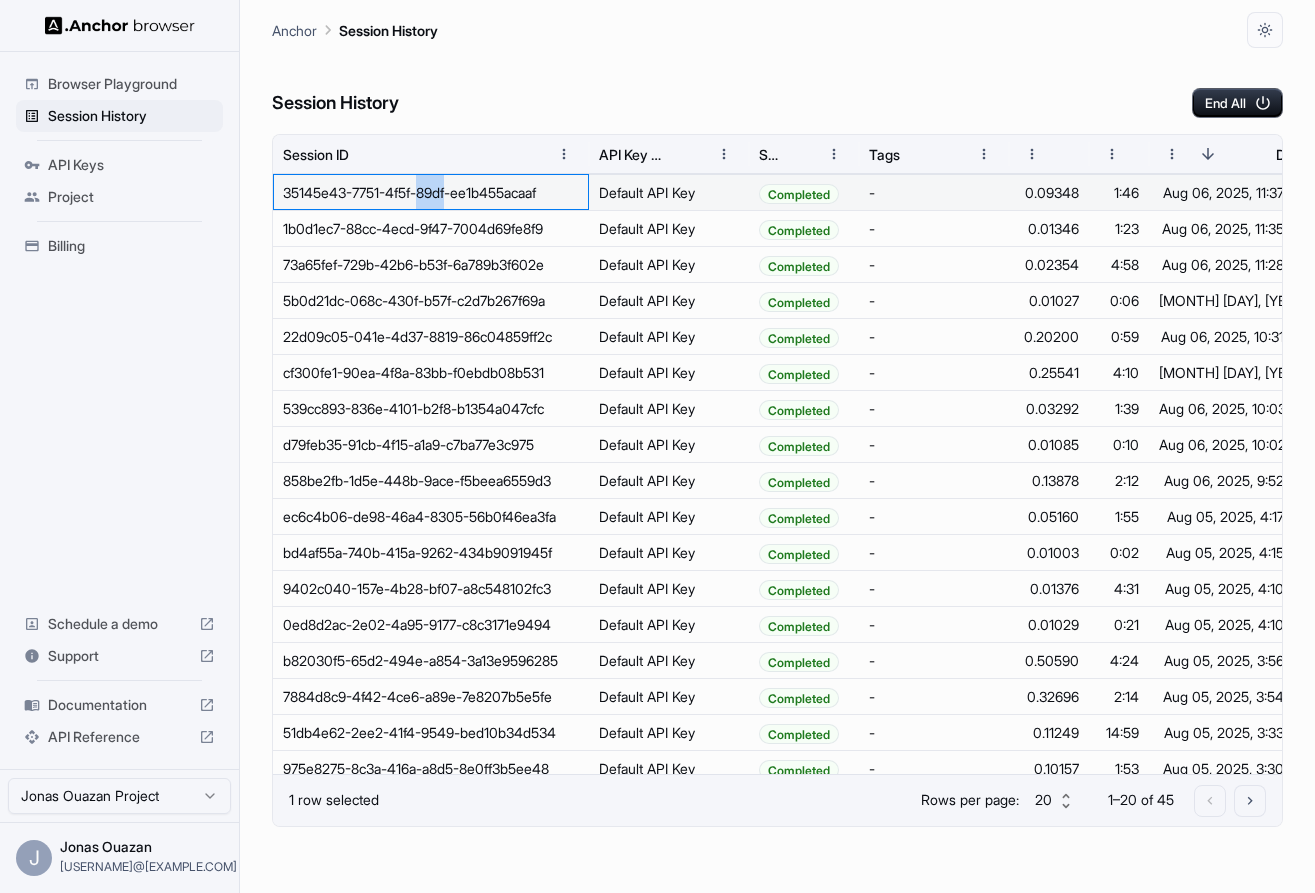 click on "35145e43-7751-4f5f-89df-ee1b455acaaf" at bounding box center [431, 192] 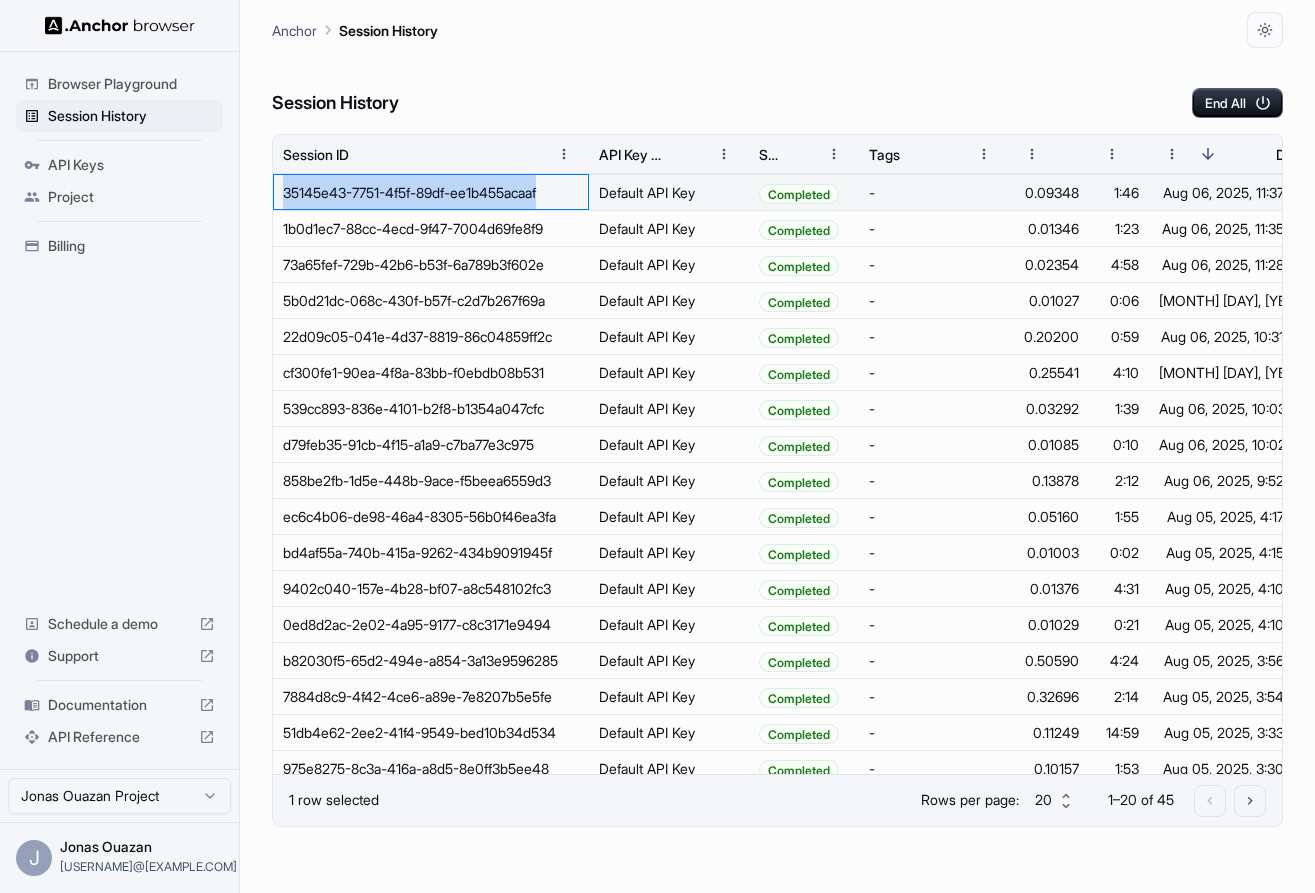 click on "35145e43-7751-4f5f-89df-ee1b455acaaf" at bounding box center (431, 192) 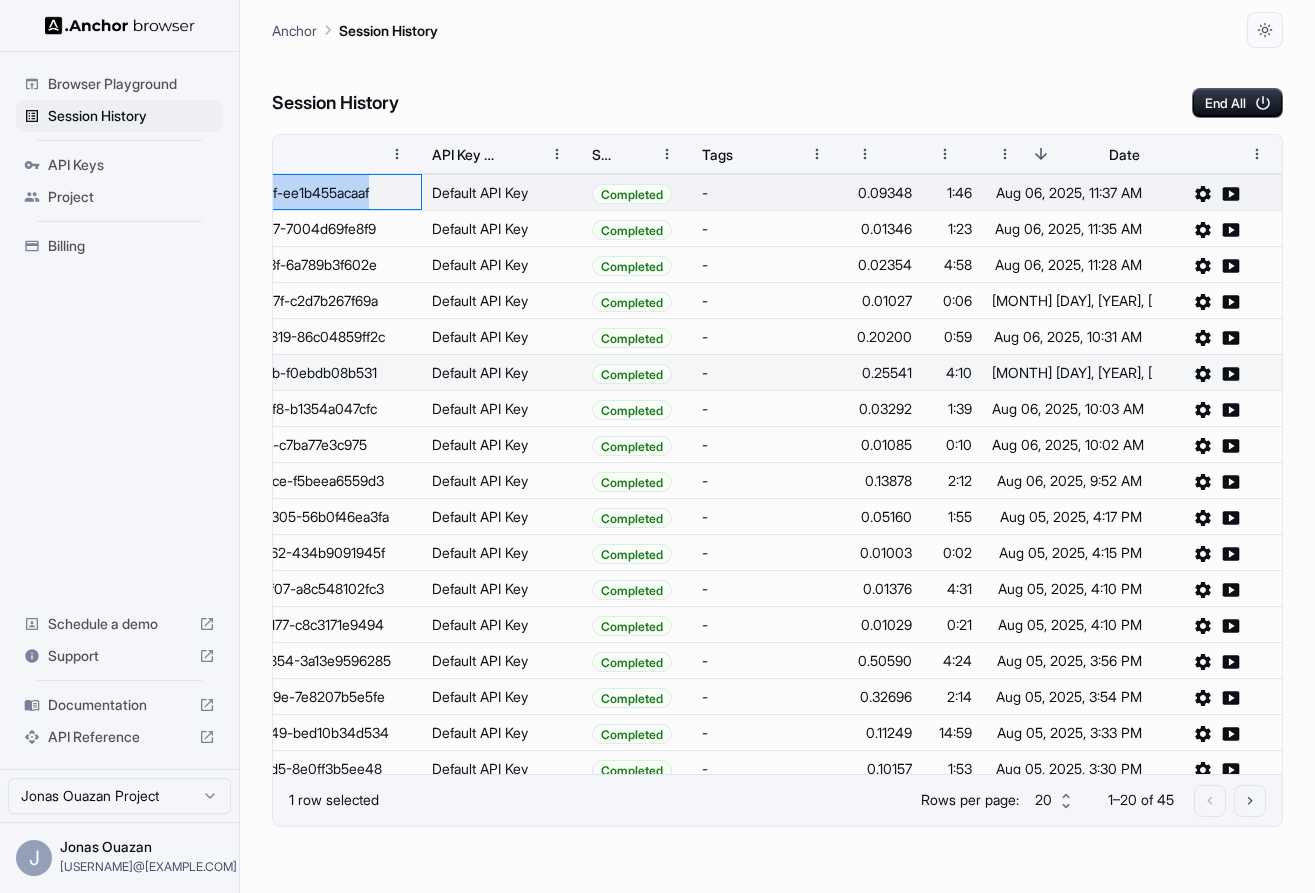 scroll, scrollTop: 0, scrollLeft: 139, axis: horizontal 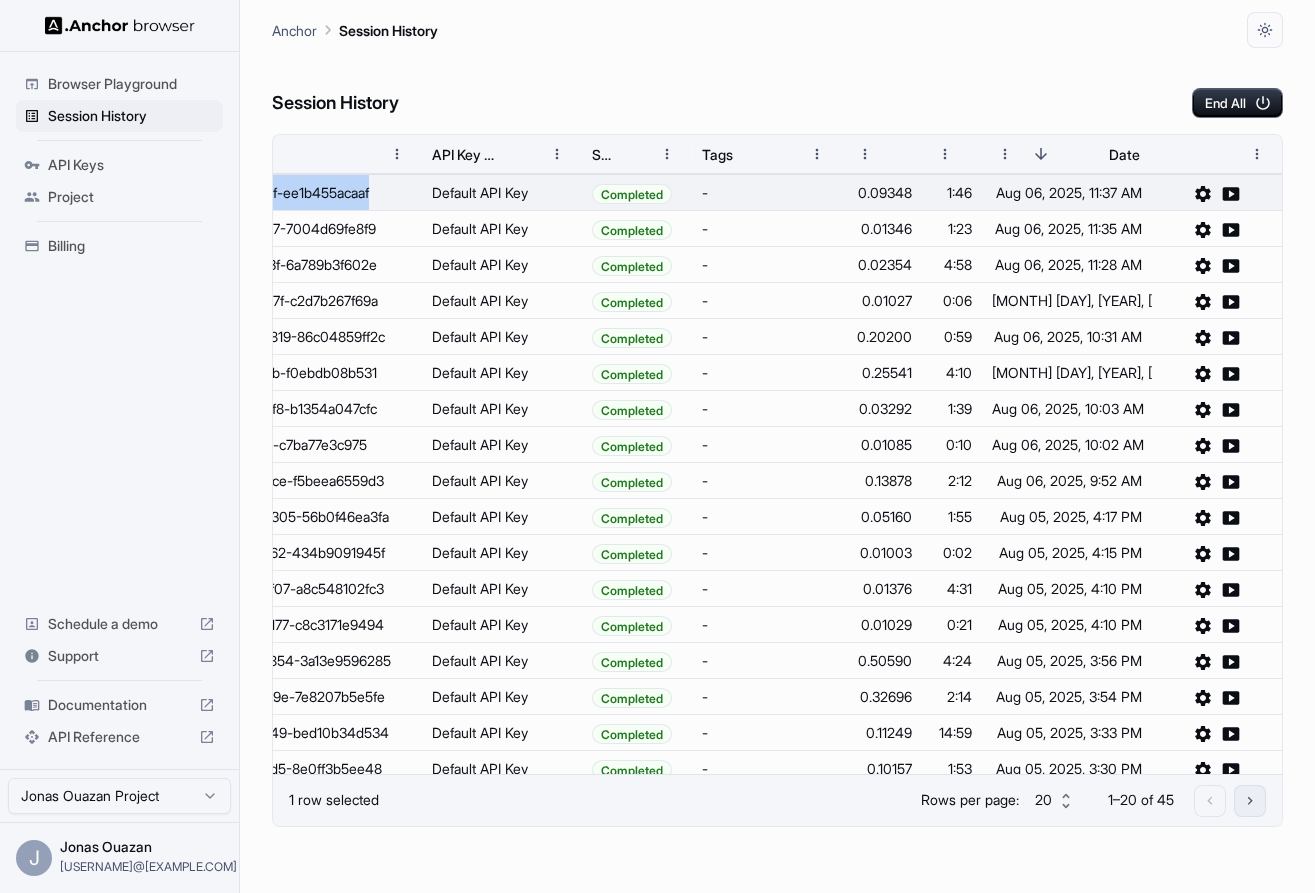 click 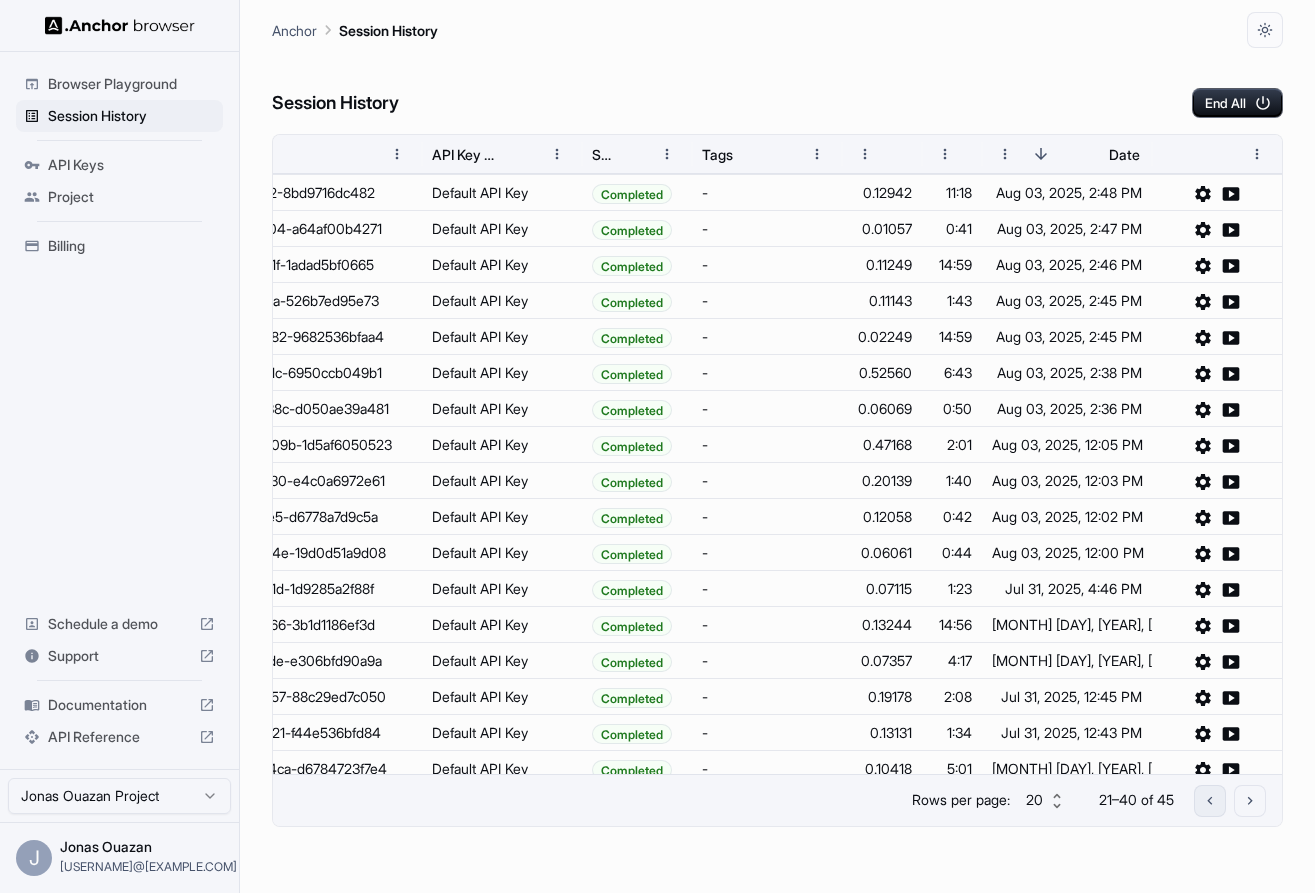 click at bounding box center [1210, 801] 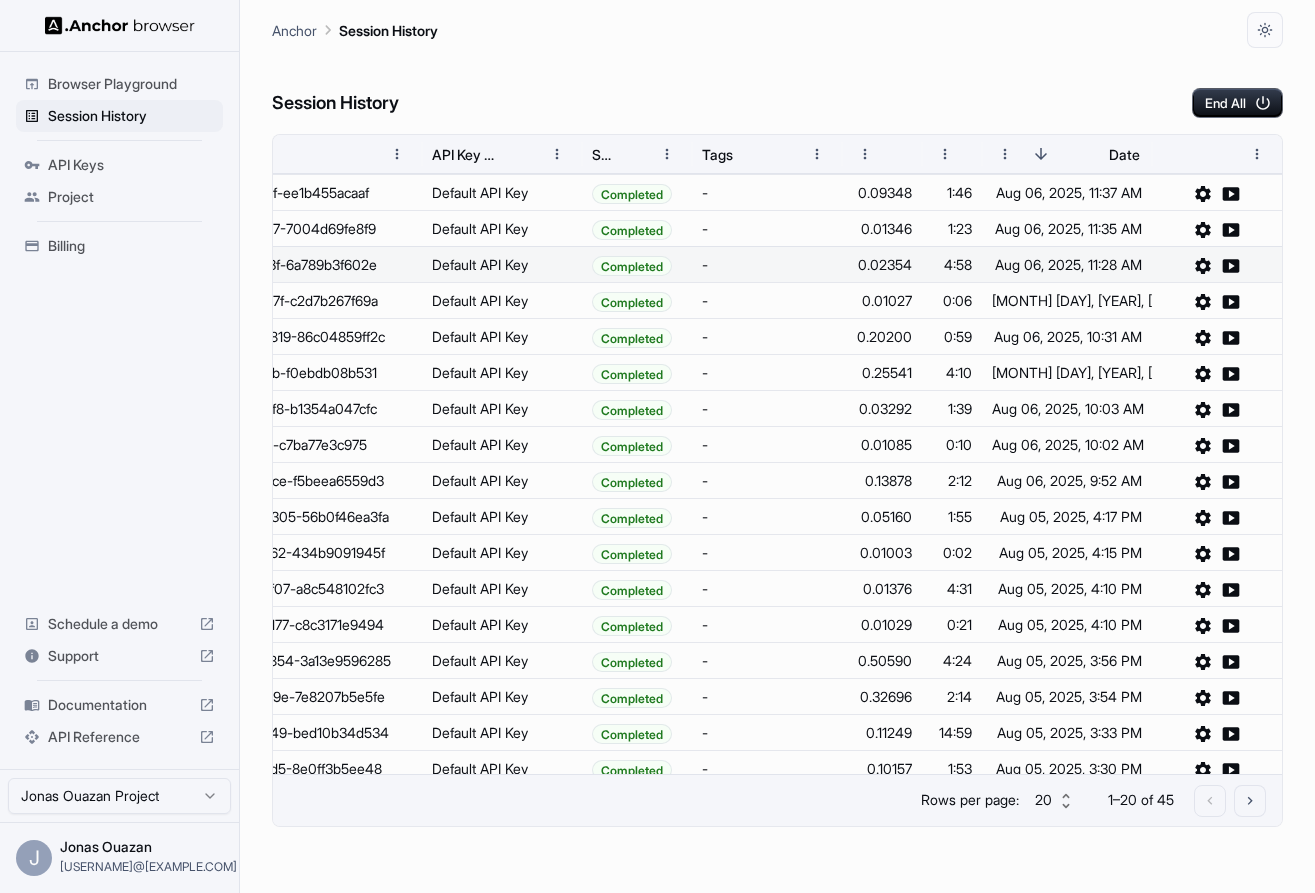scroll, scrollTop: 0, scrollLeft: 138, axis: horizontal 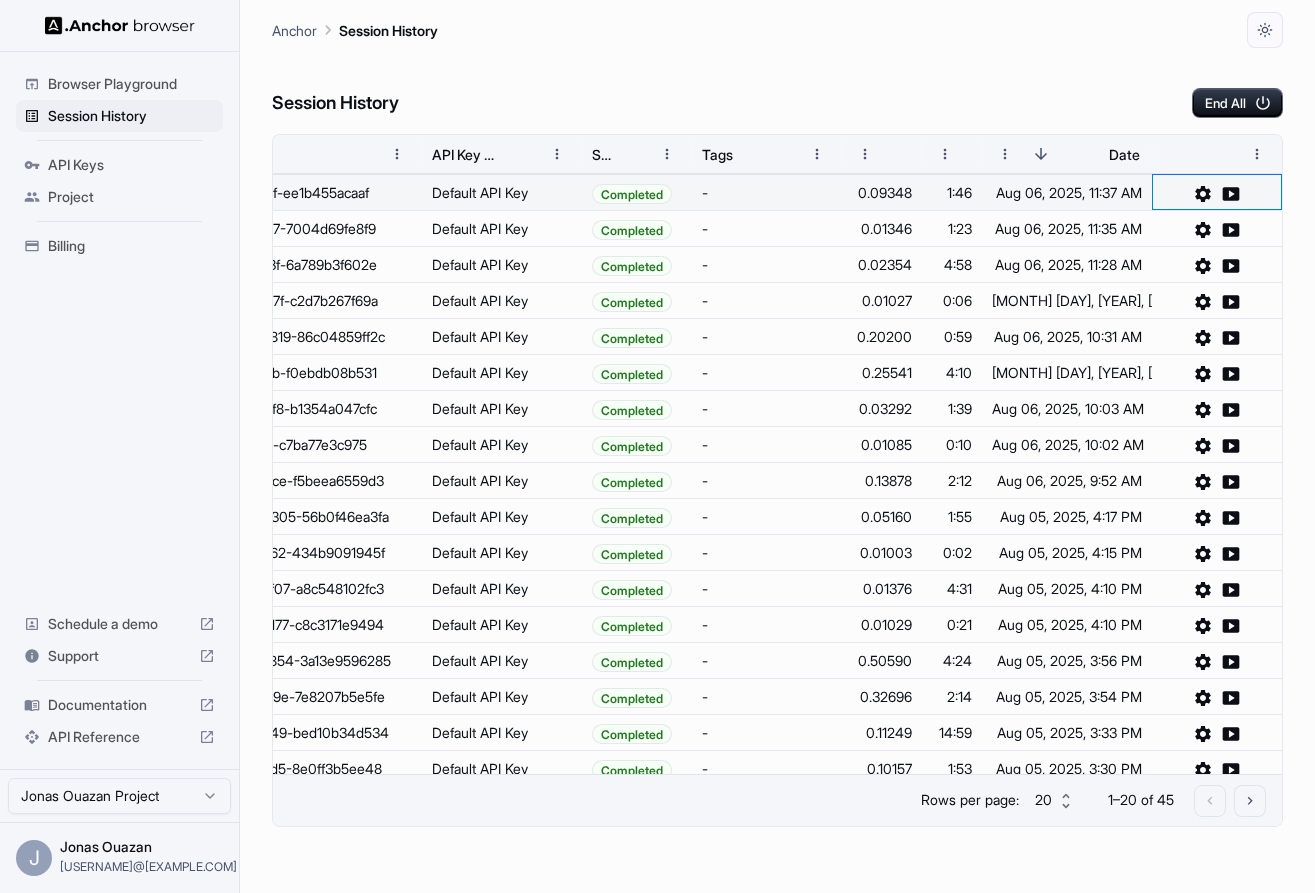 click at bounding box center [1217, 192] 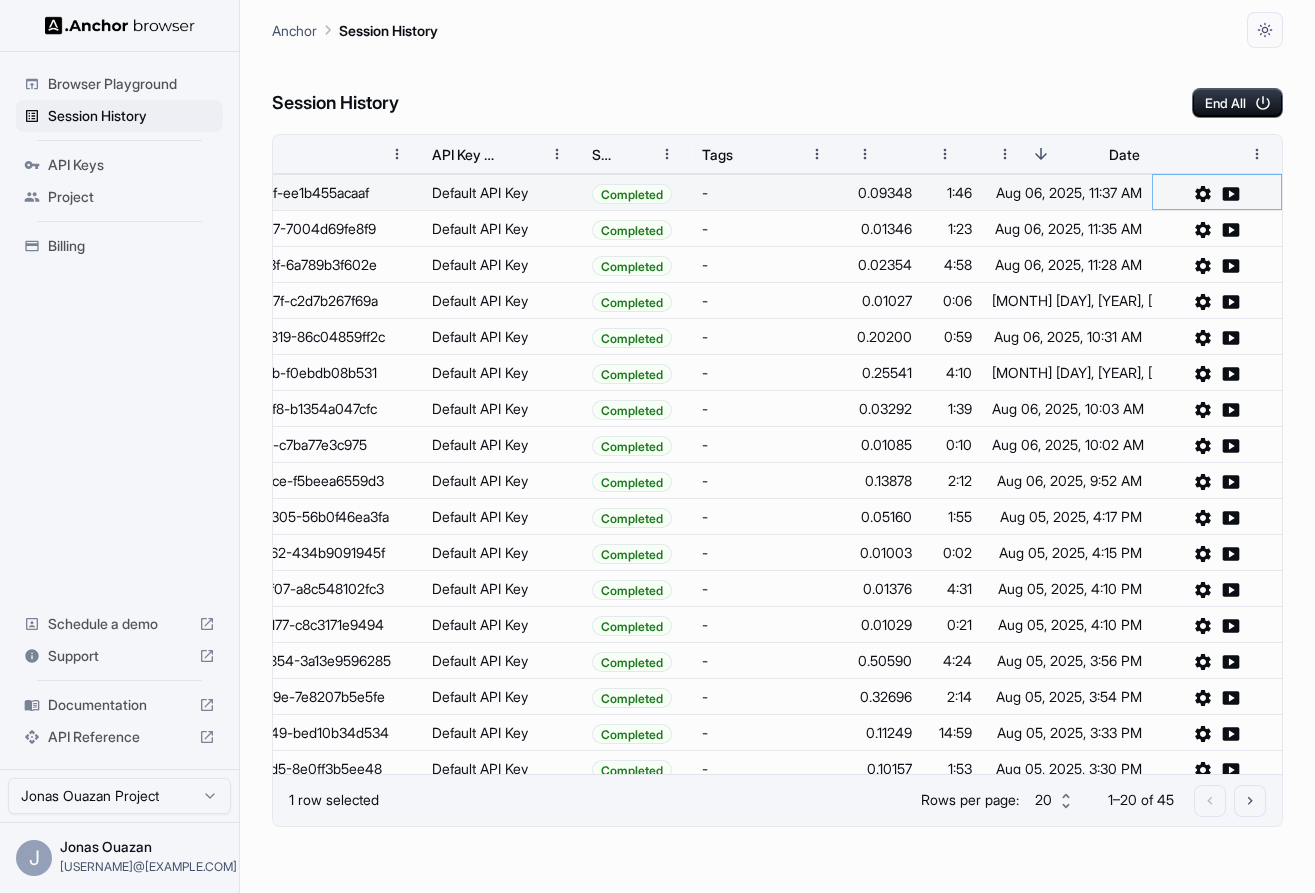 click 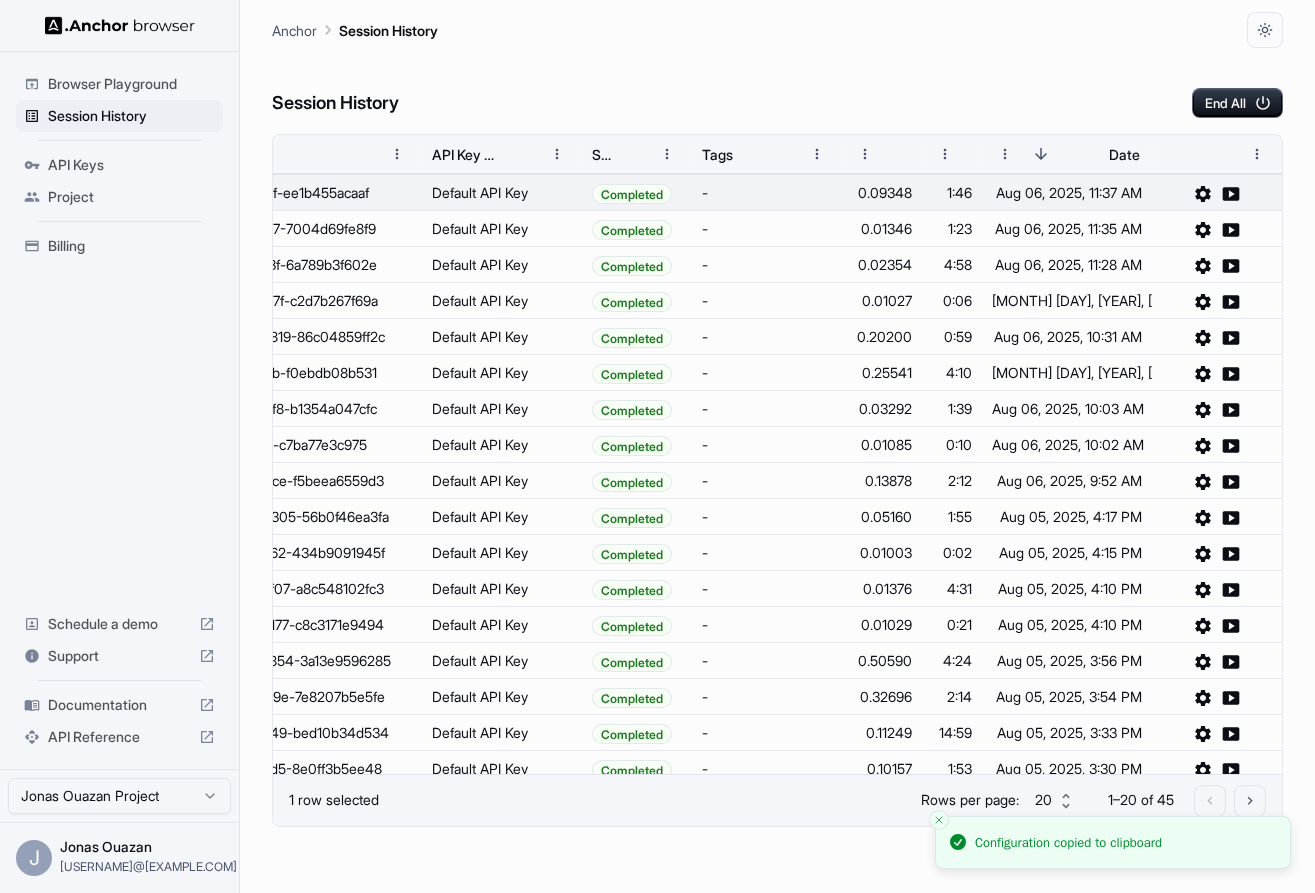 click on "Browser Playground" at bounding box center (131, 84) 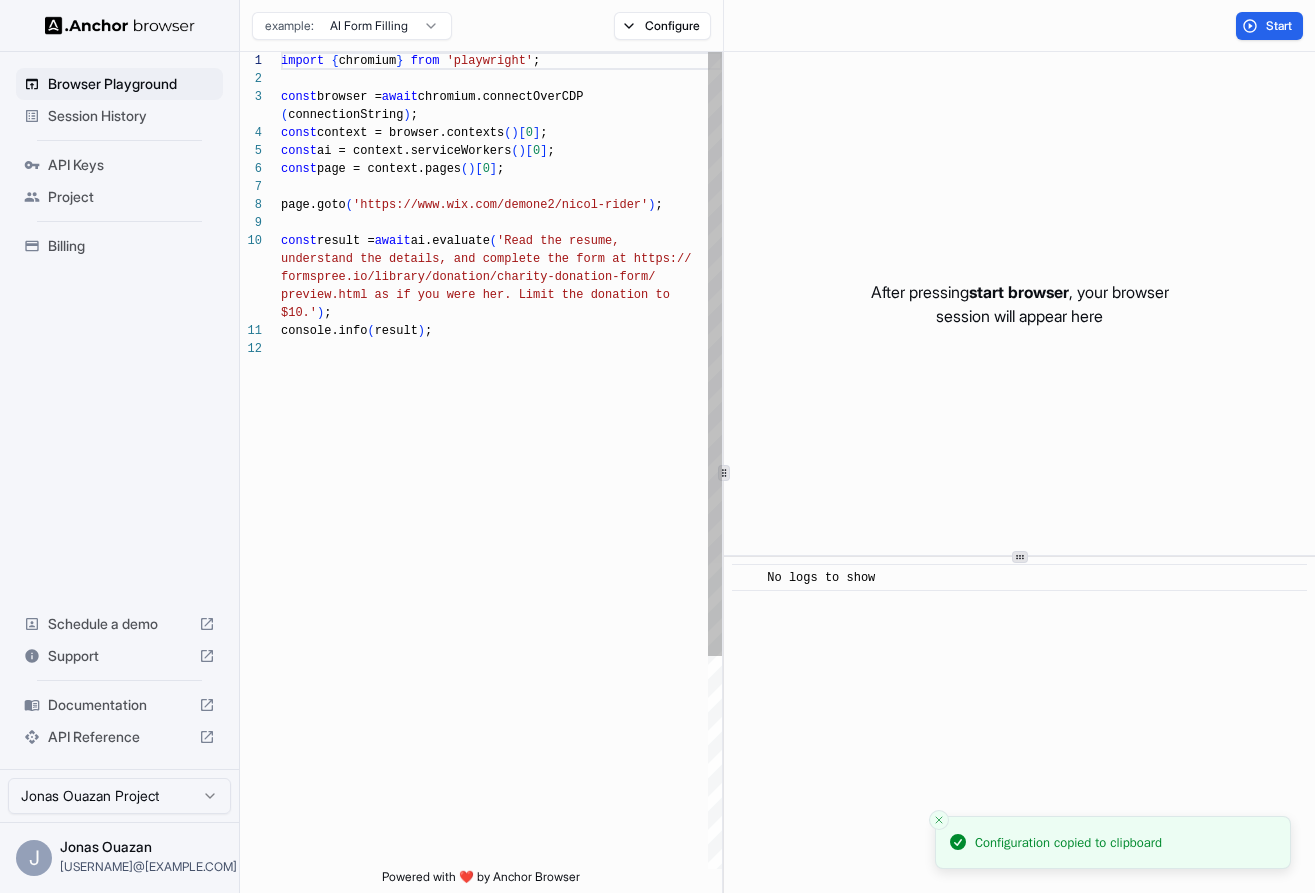 scroll, scrollTop: 162, scrollLeft: 0, axis: vertical 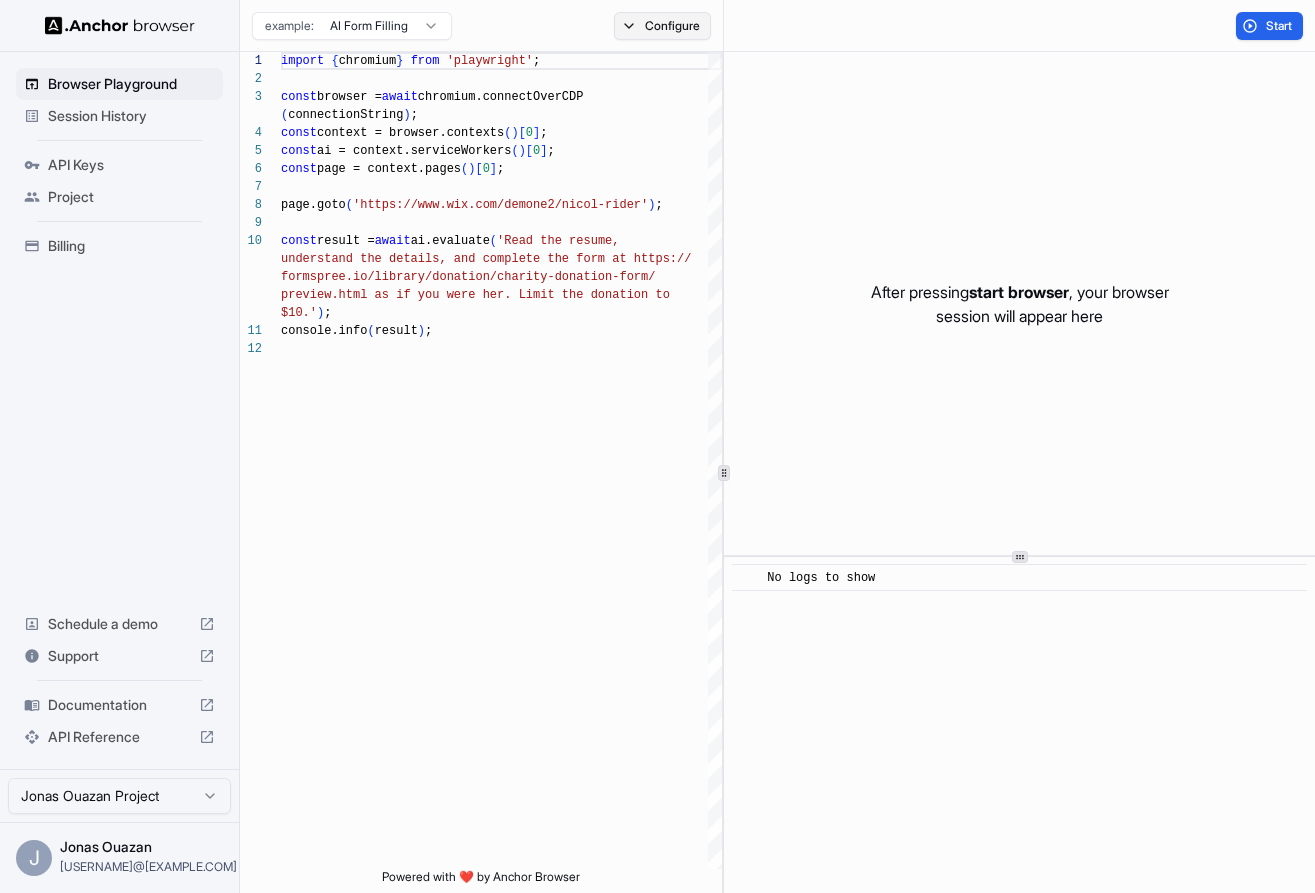 click on "Configure" at bounding box center (662, 26) 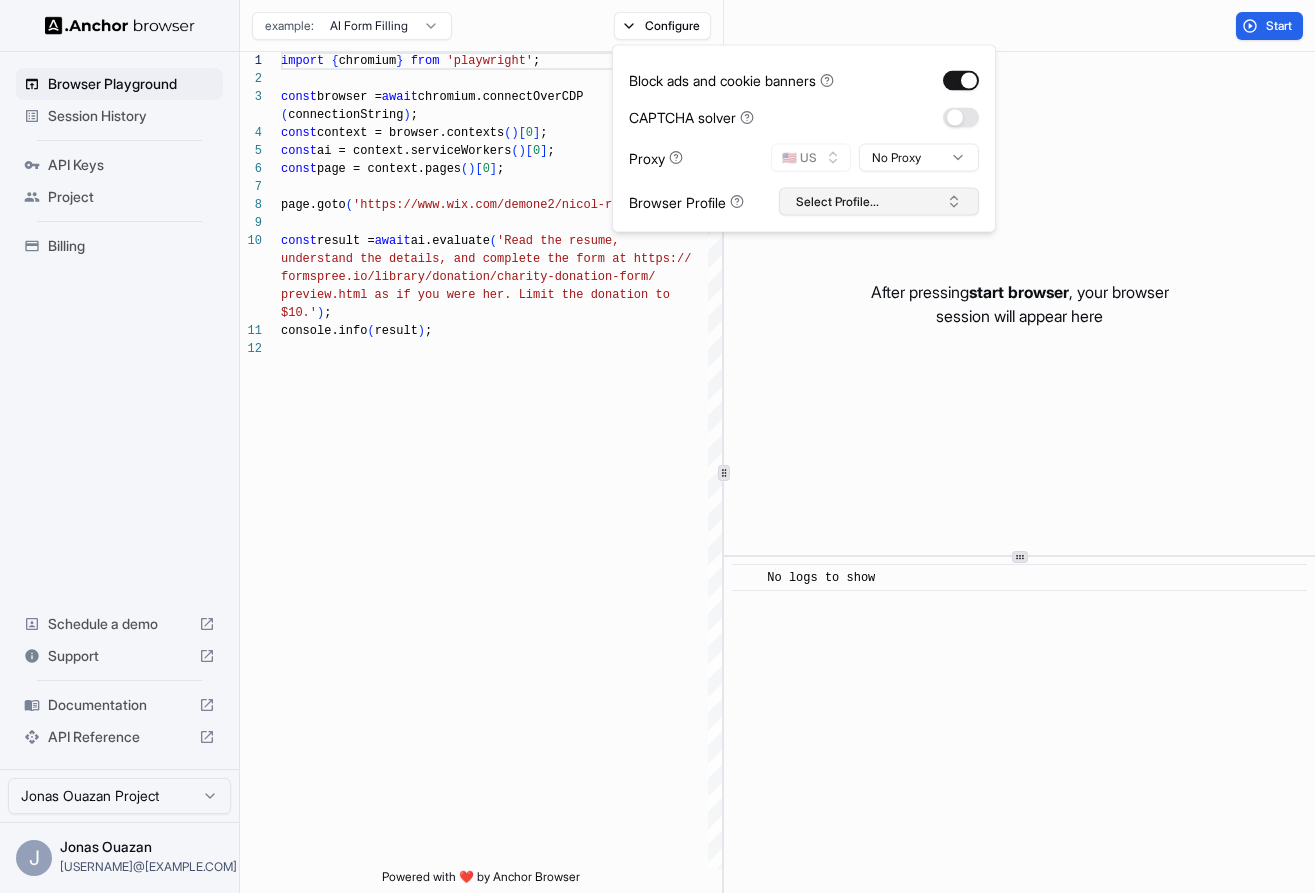 click on "Select Profile..." at bounding box center (879, 202) 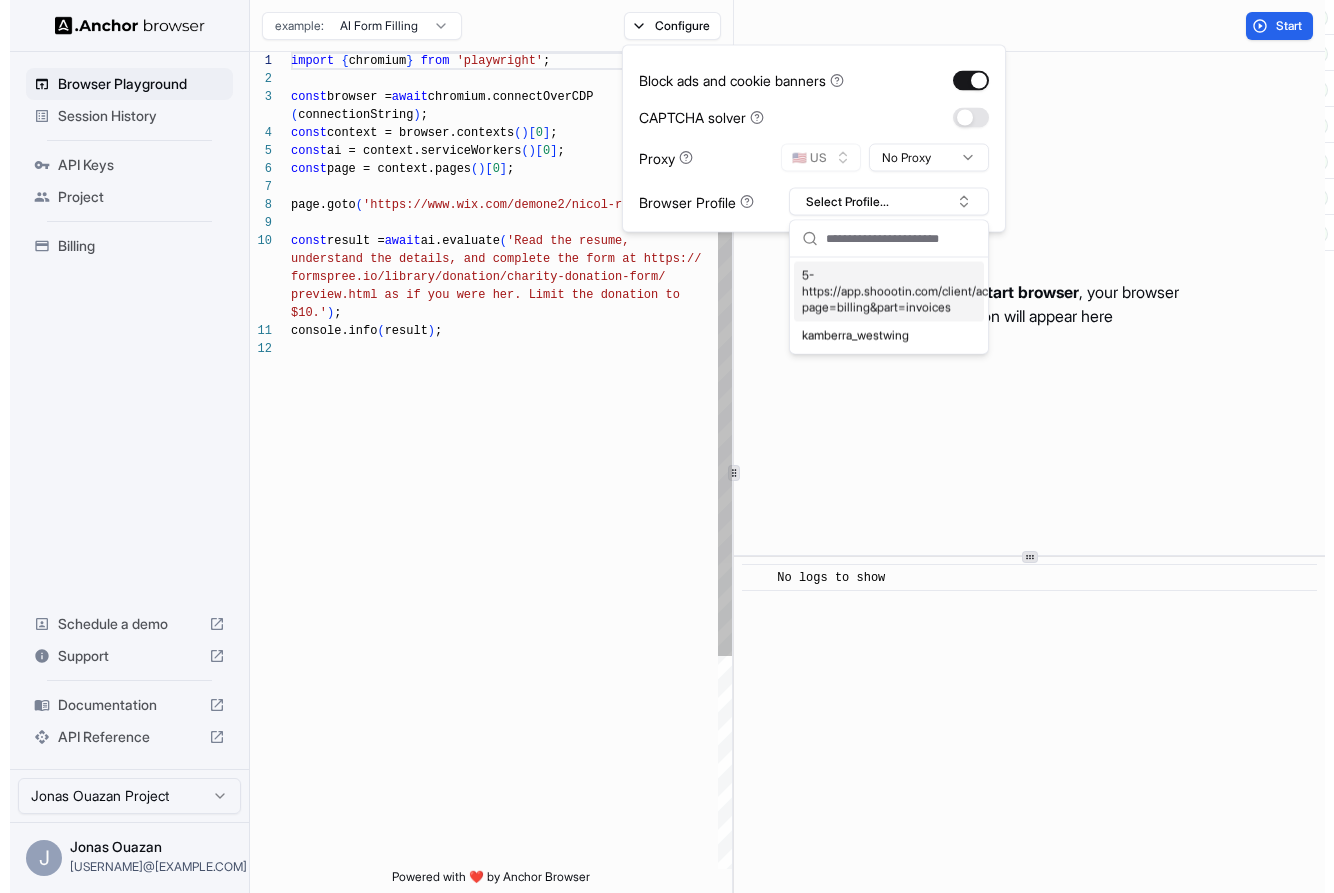 scroll, scrollTop: 108, scrollLeft: 0, axis: vertical 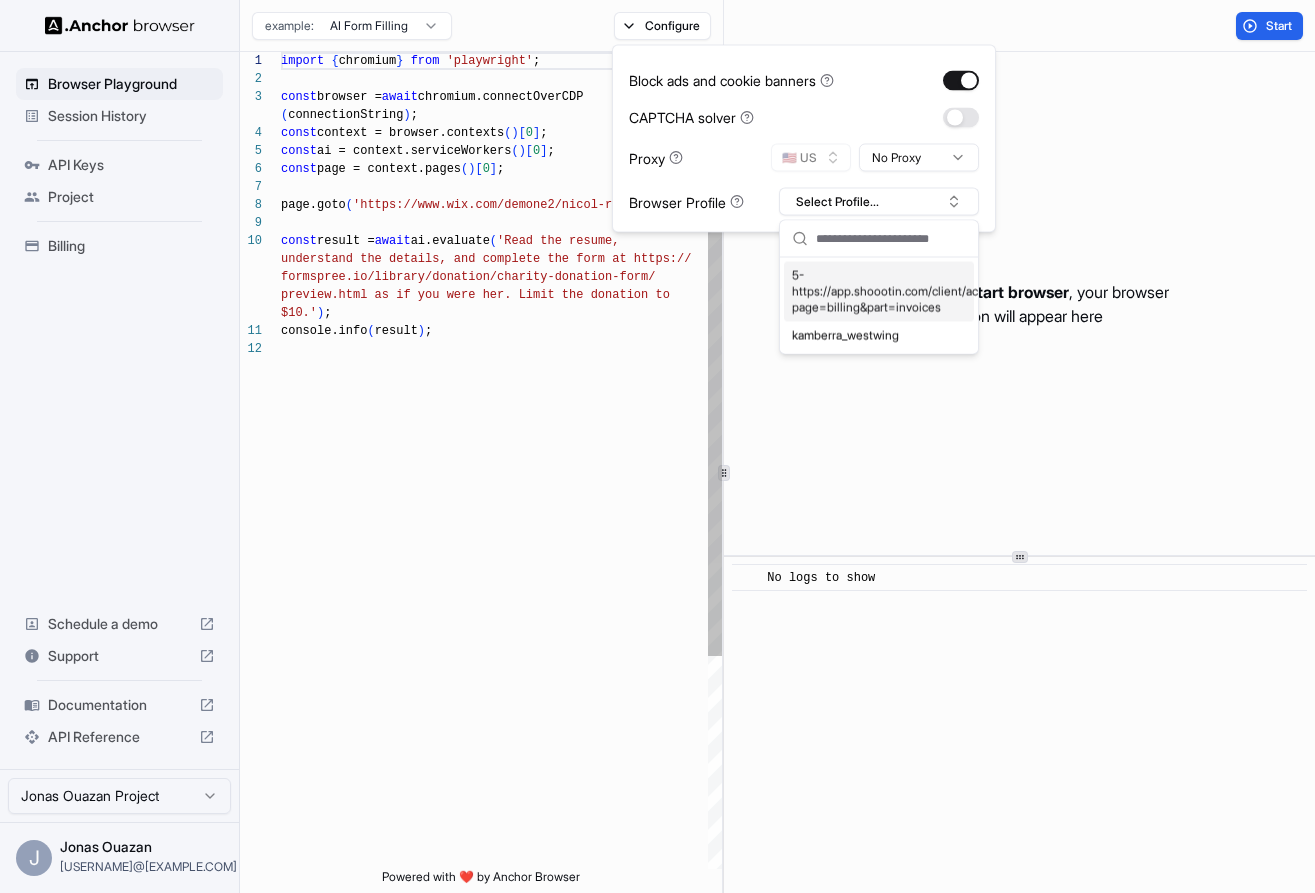 click on "import   {  chromium  }   from   'playwright' ; const  browser =  await  chromium.connectOverCDP ( connectionString ) ; const  context = browser.contexts ( ) [ 0 ] ; const  ai = context.serviceWorkers ( ) [ 0 ] ; const  page = context.pages ( ) [ 0 ] ; page.goto ( 'https://www.wix.com/demone2/nicol-rider' ) ; const  result =  await  ai.evaluate ( 'Read the resume,  understand the details, and complete the form at h ttps:// formspree.io/library/donation/charity-donation-for m/ preview.html as if you were her. Limit the donatio n to  $10.' ) ; console.info ( result ) ;" at bounding box center (501, 604) 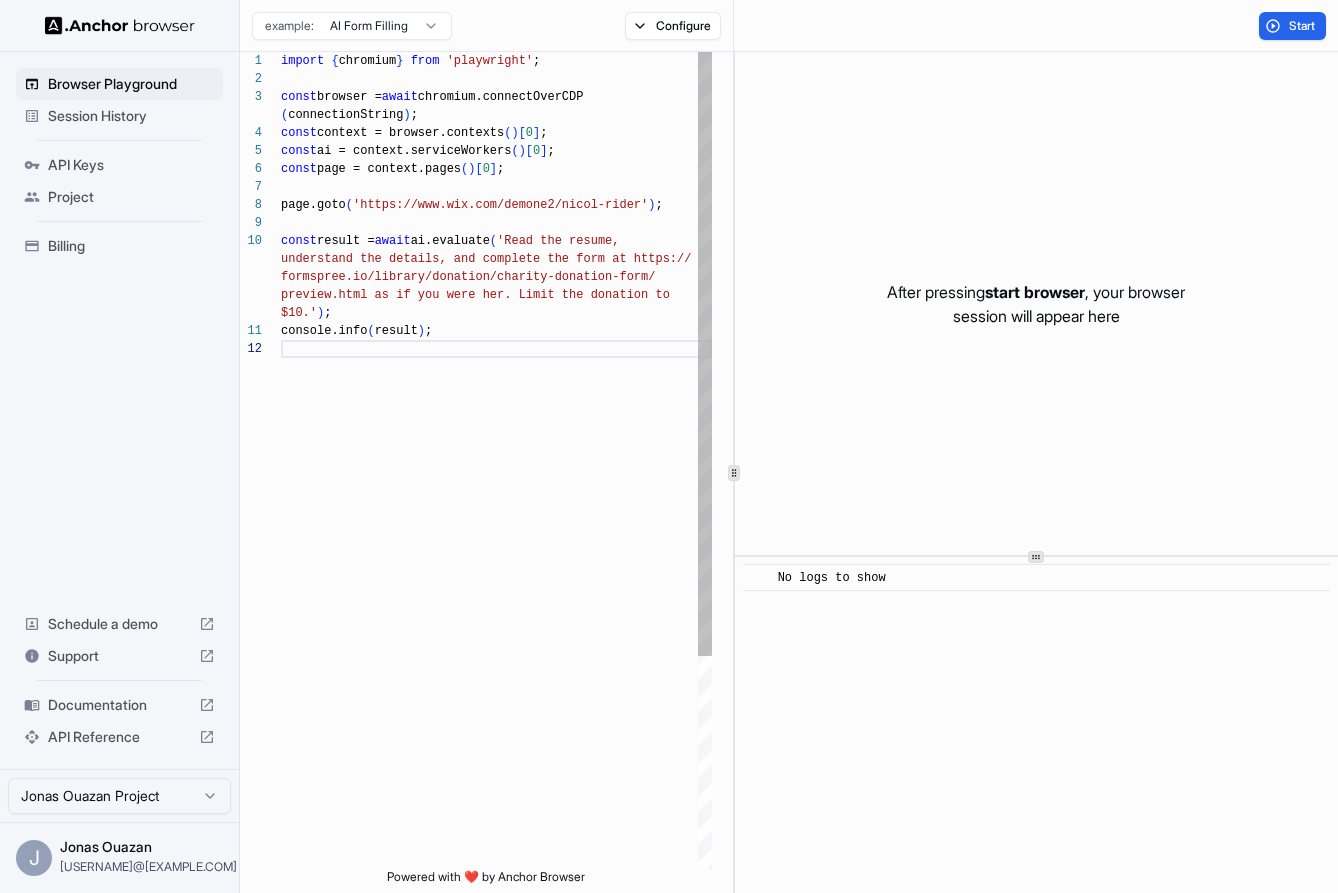 scroll, scrollTop: 90, scrollLeft: 0, axis: vertical 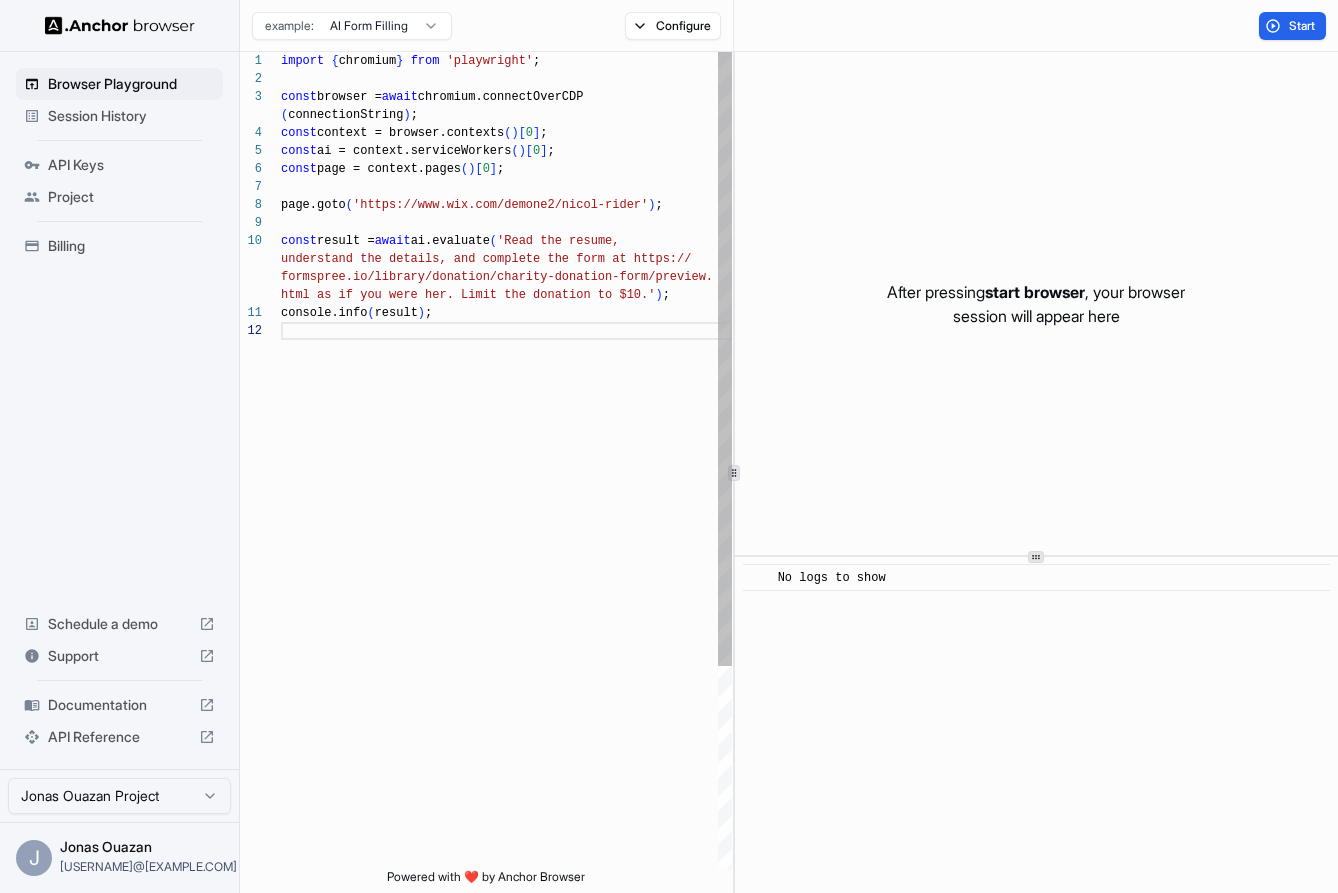 click on "import   {  chromium  }   from   'playwright' ; const  browser =  await  chromium.connectOverCDP ( connectionString ) ; const  context = browser.contexts ( ) [ 0 ] ; const  ai = context.serviceWorkers ( ) [ 0 ] ; const  page = context.pages ( ) [ 0 ] ; page.goto ( 'https://www.wix.com/demone2/nicol-rider' ) ; const  result =  await  ai.evaluate ( 'Read the resume,  understand the details, and complete the form at h ttps:// formspree.io/library/donation/charity-donation-for m/preview. html as if you were her. Limit the donation to $10 .' ) ; console.info ( result ) ;" at bounding box center [506, 595] 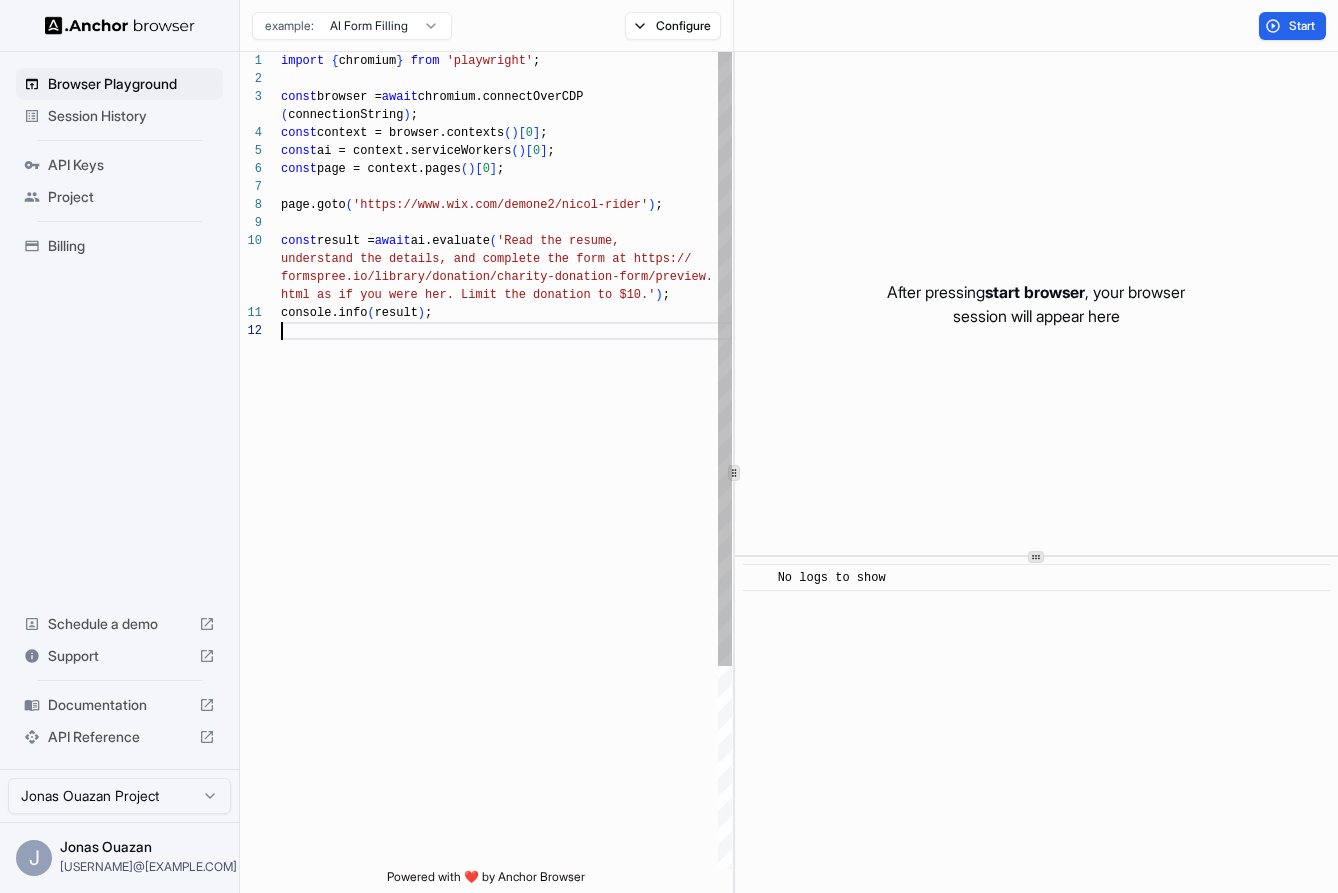 click on "import   {  chromium  }   from   'playwright' ; const  browser =  await  chromium.connectOverCDP ( connectionString ) ; const  context = browser.contexts ( ) [ 0 ] ; const  ai = context.serviceWorkers ( ) [ 0 ] ; const  page = context.pages ( ) [ 0 ] ; page.goto ( 'https://www.wix.com/demone2/nicol-rider' ) ; const  result =  await  ai.evaluate ( 'Read the resume,  understand the details, and complete the form at h ttps:// formspree.io/library/donation/charity-donation-for m/preview. html as if you were her. Limit the donation to $10 .' ) ; console.info ( result ) ;" at bounding box center (506, 595) 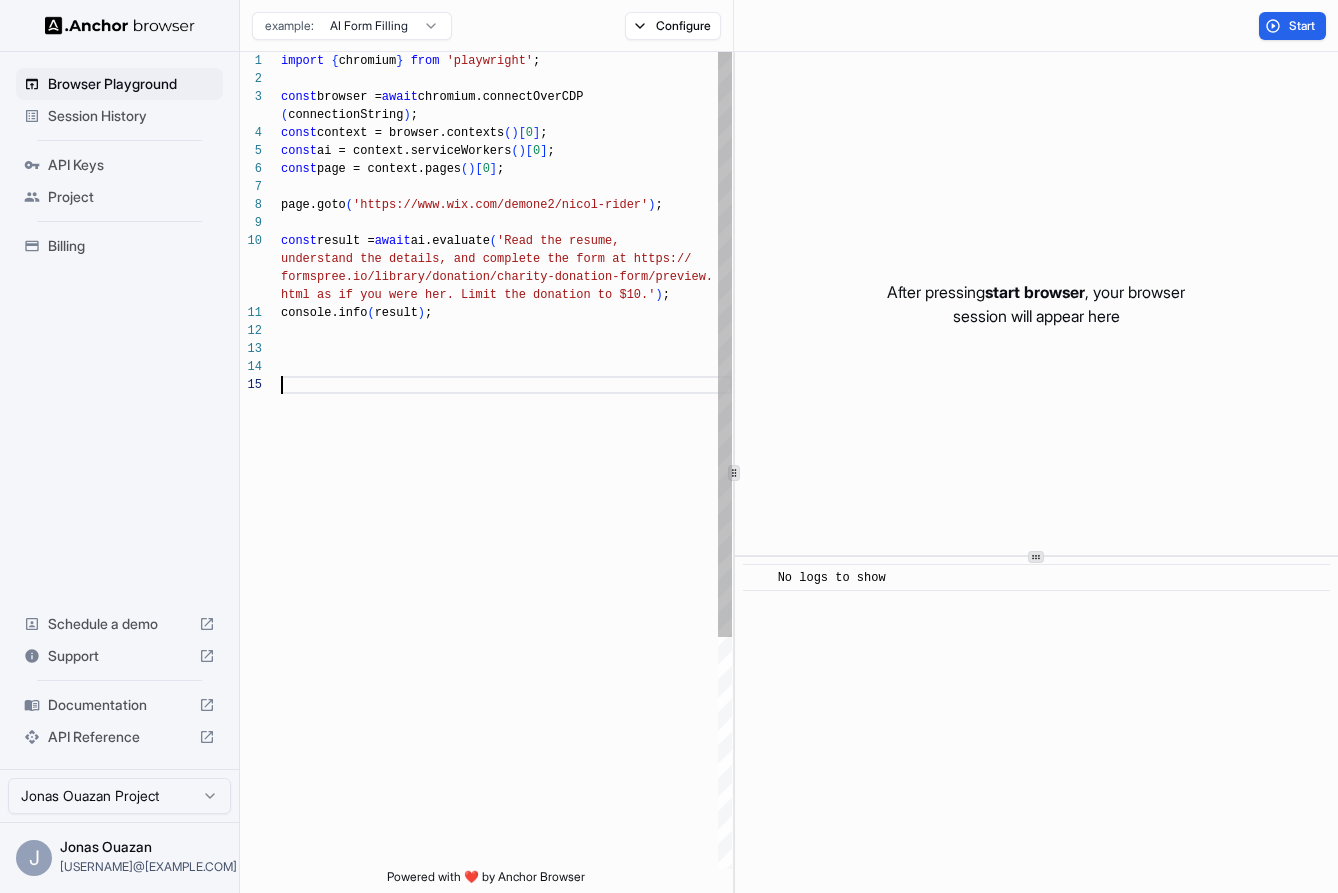scroll, scrollTop: 162, scrollLeft: 0, axis: vertical 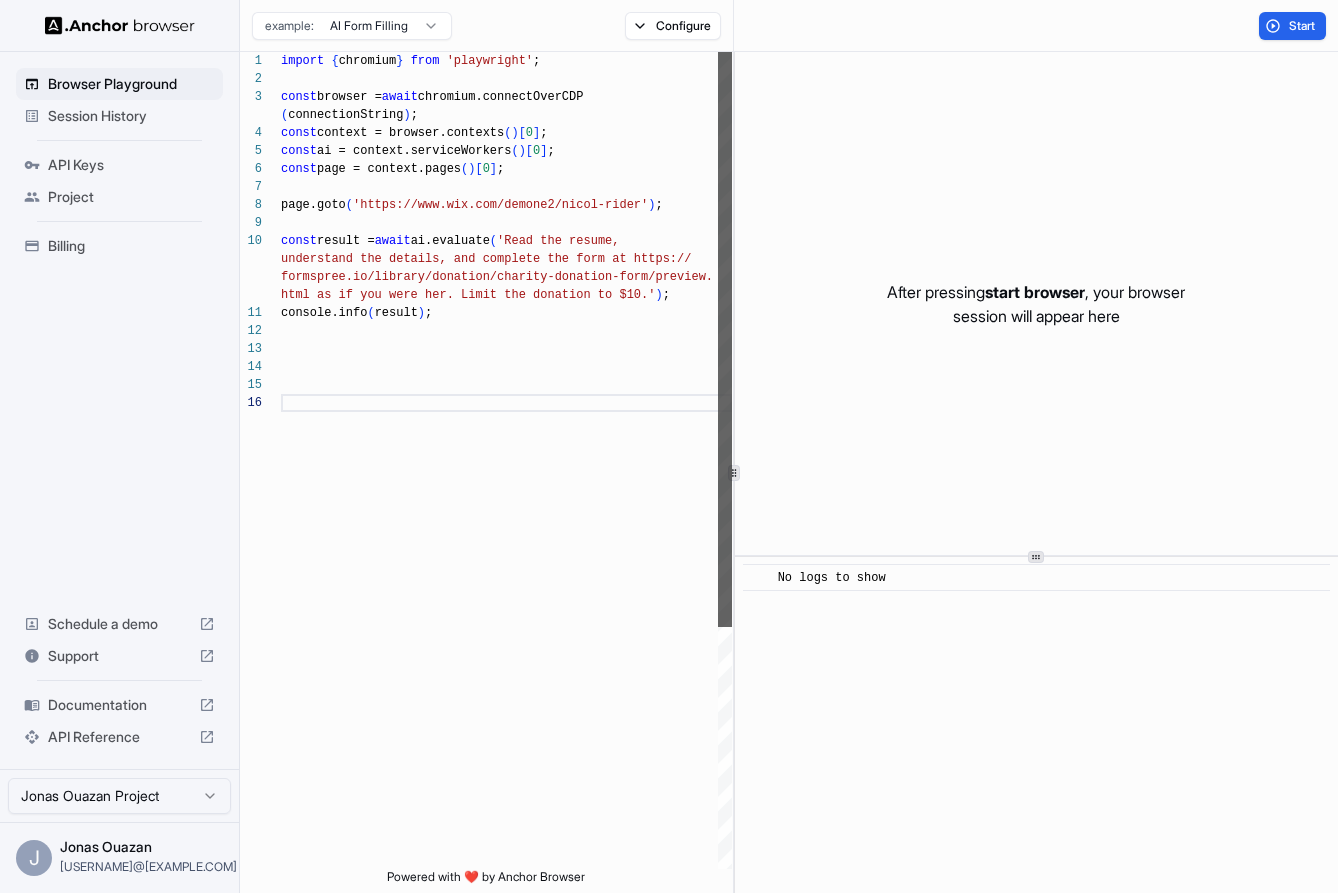 click at bounding box center (725, 339) 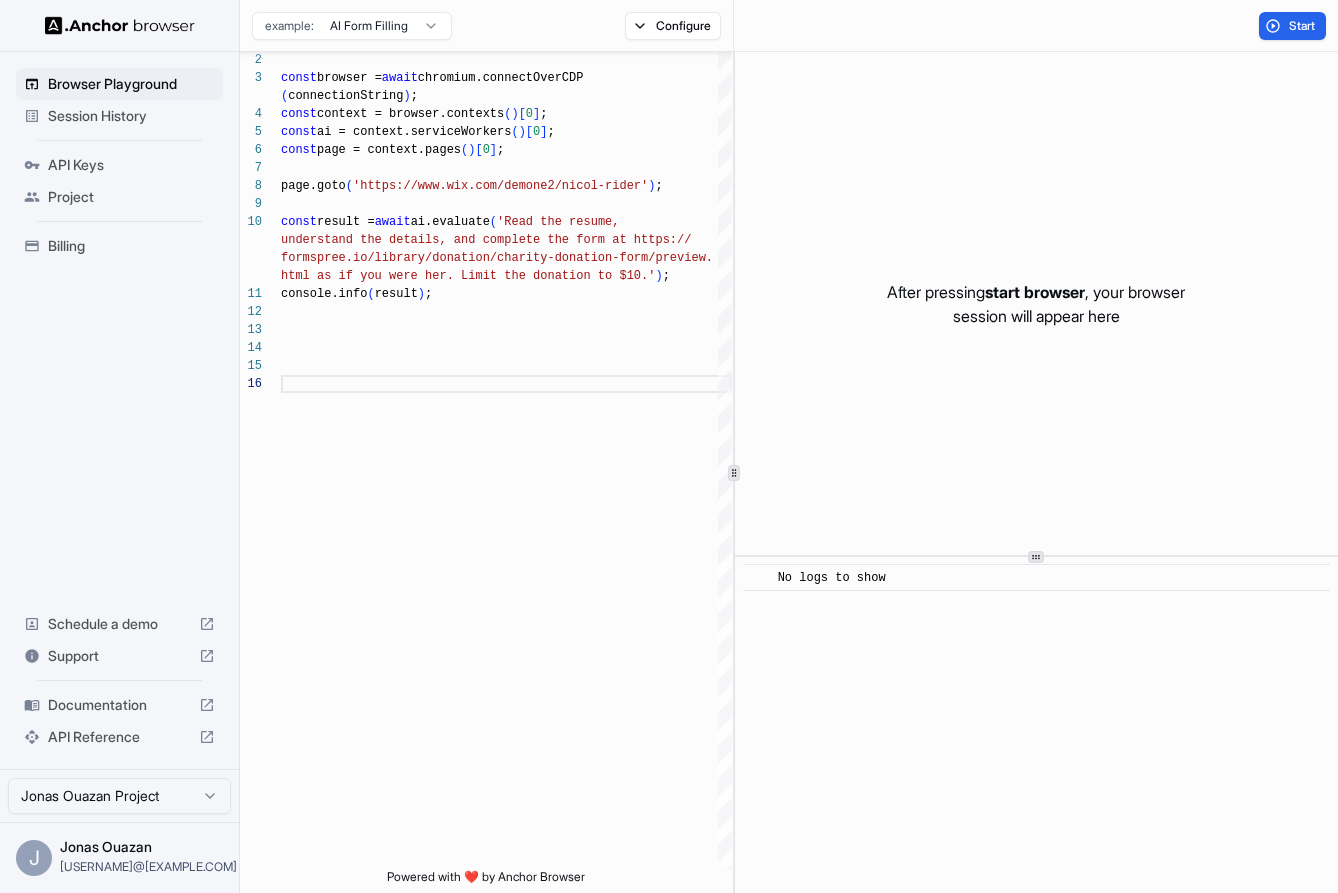 scroll, scrollTop: 144, scrollLeft: 0, axis: vertical 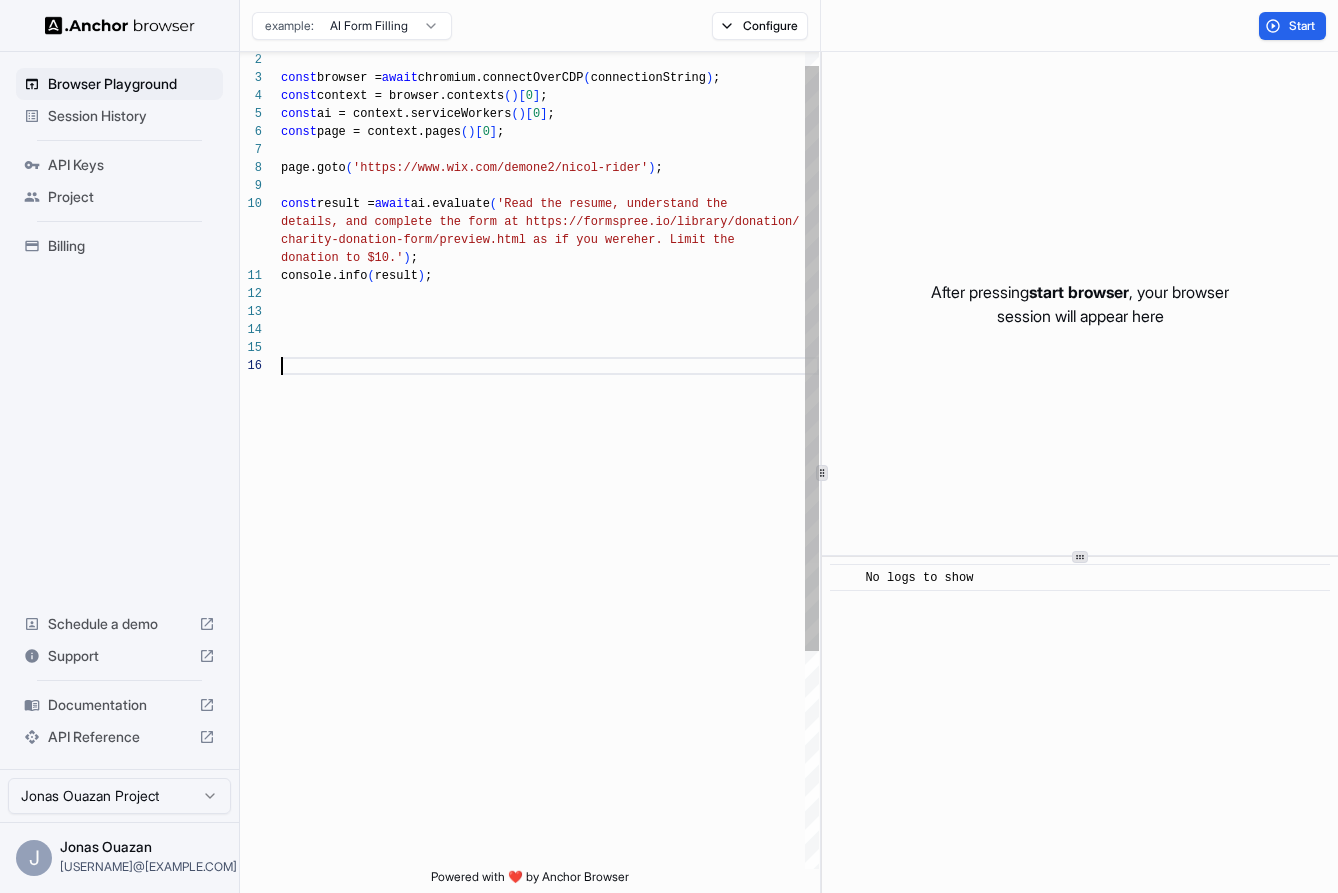 type on "**********" 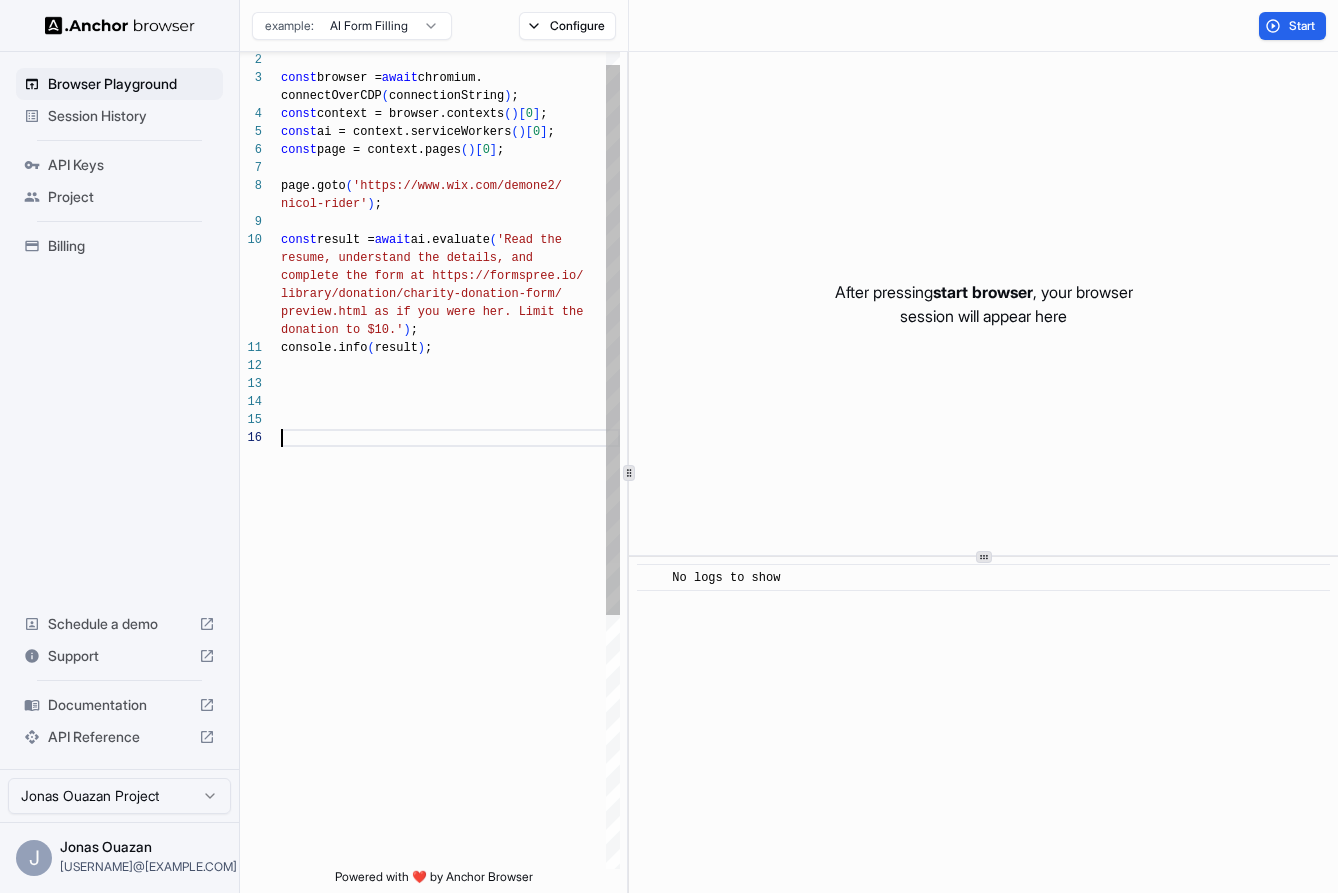 scroll, scrollTop: 144, scrollLeft: 0, axis: vertical 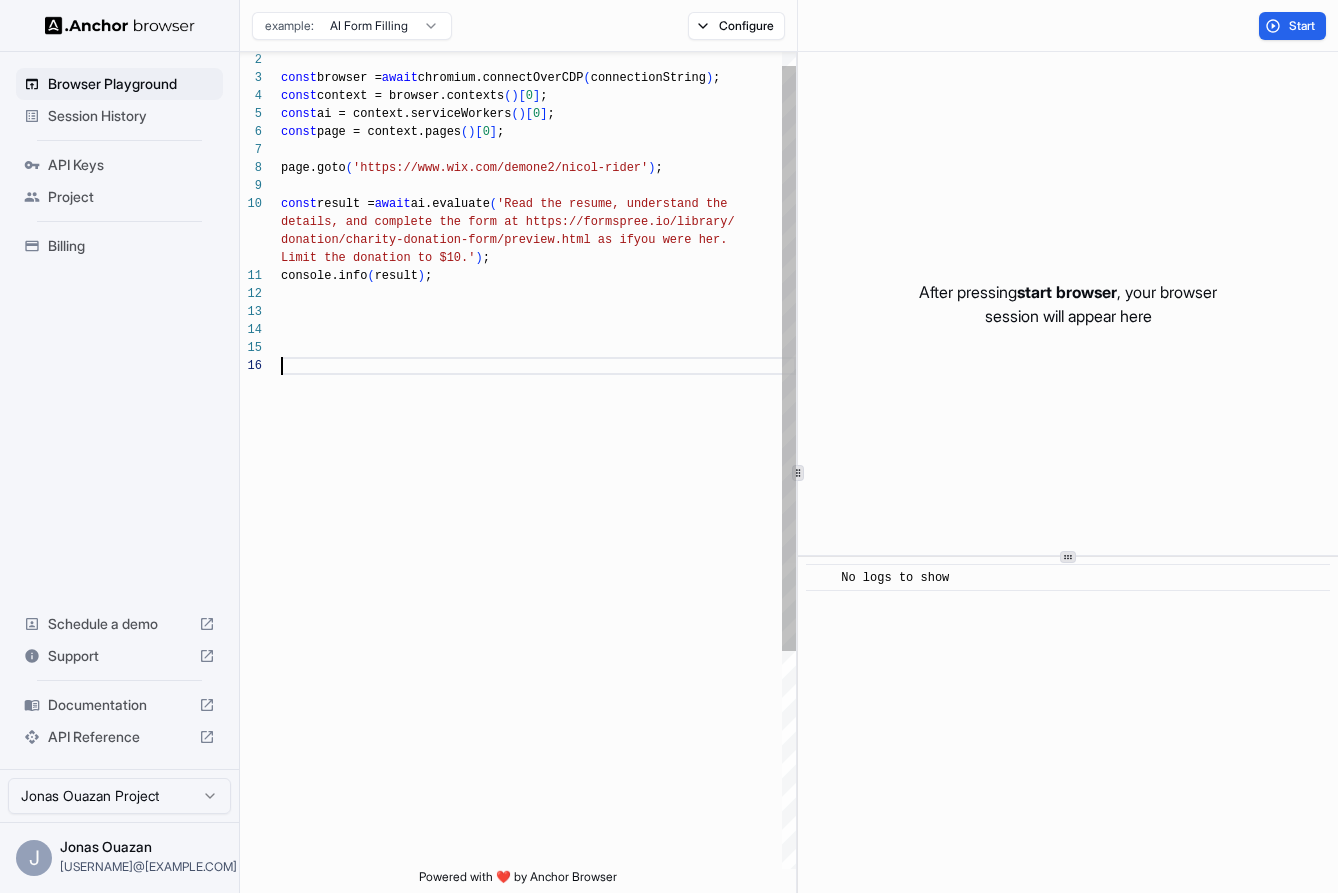 click at bounding box center [797, 472] 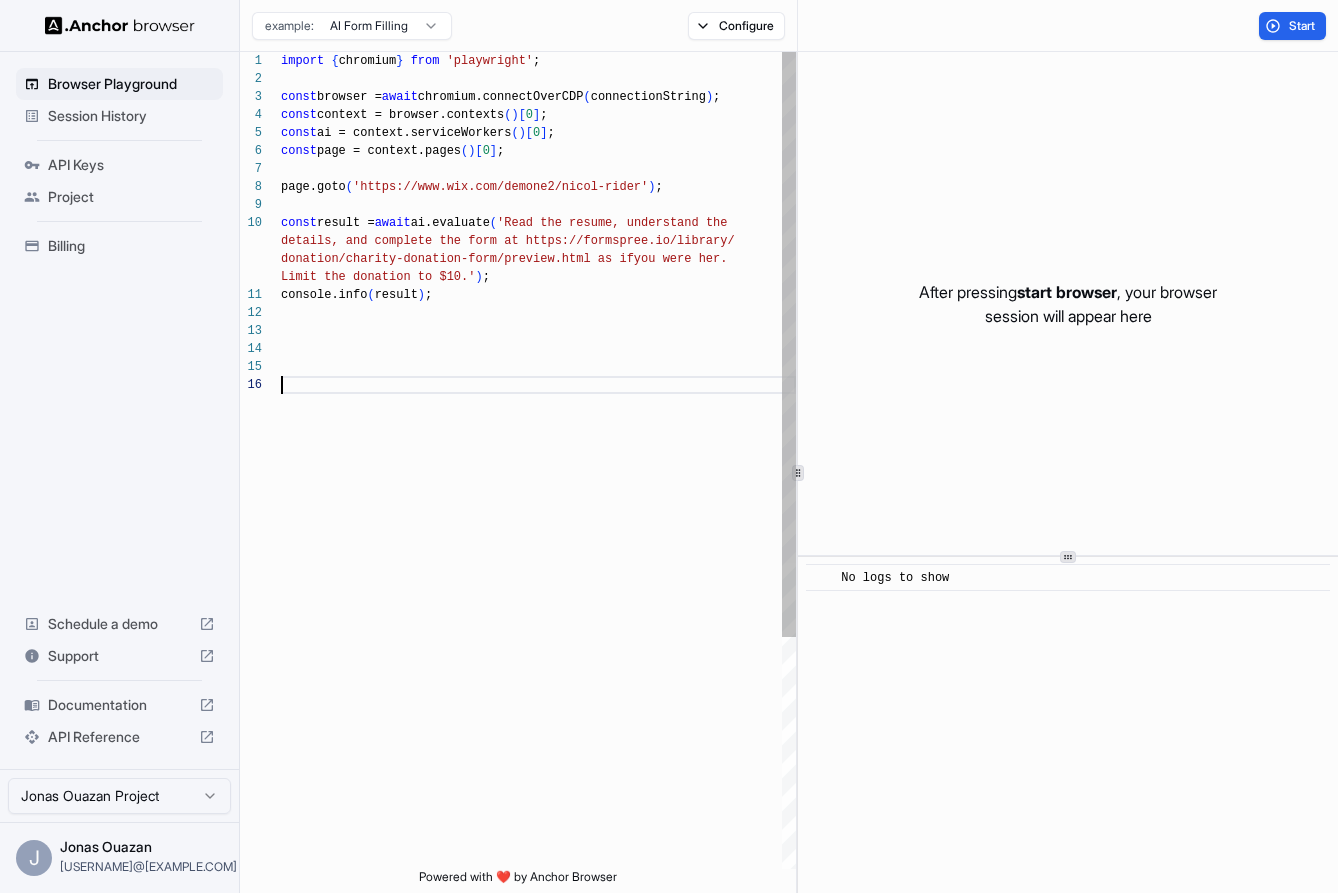 click on "const  browser =  await  chromium.connectOverCDP ( connectionString ) ; const  context = browser.contexts ( ) [ 0 ] ; const  ai = context.serviceWorkers ( ) [ 0 ] ; const  page = context.pages ( ) [ 0 ] ; page.goto ( 'https://www.wix.com/demone2/nicol-rider' ) ; const  result =  await  ai.evaluate ( 'Read the resume, understand the  details, and complete the form at https://formspre e.io/library/ donation/charity-donation-form/preview.html as if  you were her.  Limit the donation to $10.' ) ; console.info ( result ) ; import   {  chromium  }   from   'playwright' ;" at bounding box center [538, 622] 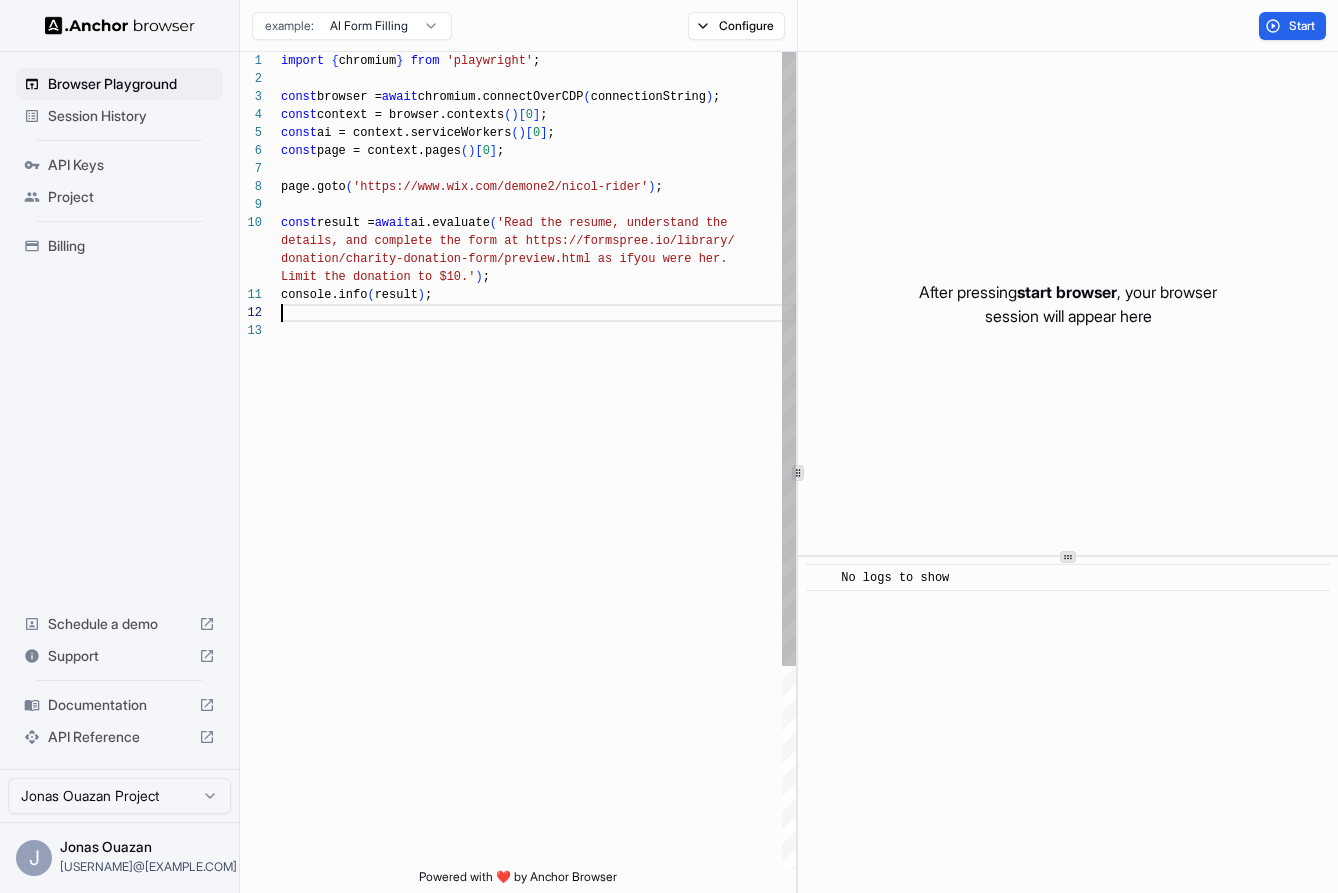 click on "const  browser =  await  chromium.connectOverCDP ( connectionString ) ; const  context = browser.contexts ( ) [ 0 ] ; const  ai = context.serviceWorkers ( ) [ 0 ] ; const  page = context.pages ( ) [ 0 ] ; page.goto ( 'https://www.wix.com/demone2/nicol-rider' ) ; const  result =  await  ai.evaluate ( 'Read the resume, understand the  details, and complete the form at https://formspre e.io/library/ donation/charity-donation-form/preview.html as if  you were her.  Limit the donation to $10.' ) ; console.info ( result ) ; import   {  chromium  }   from   'playwright' ;" at bounding box center (538, 595) 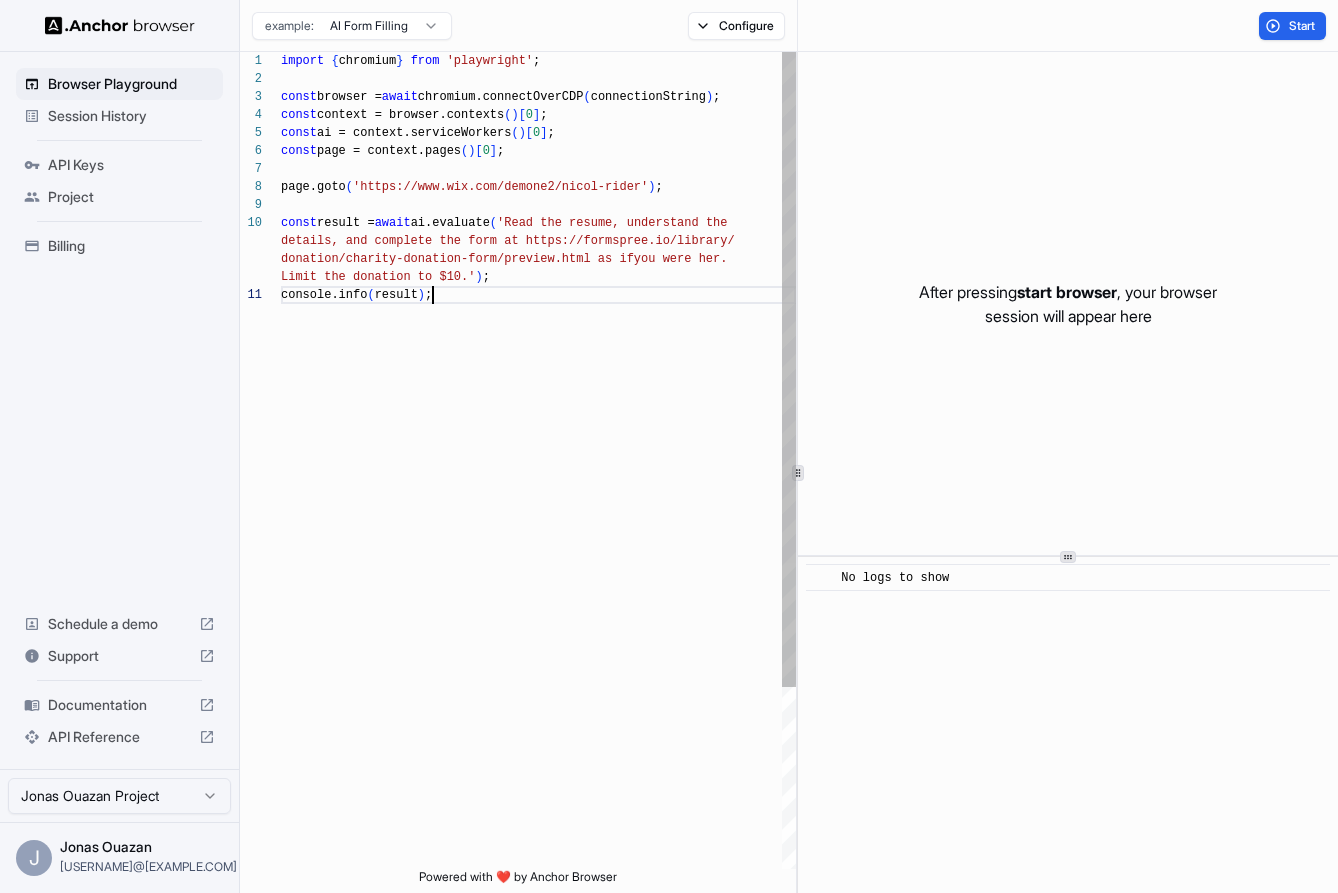 scroll, scrollTop: 54, scrollLeft: 0, axis: vertical 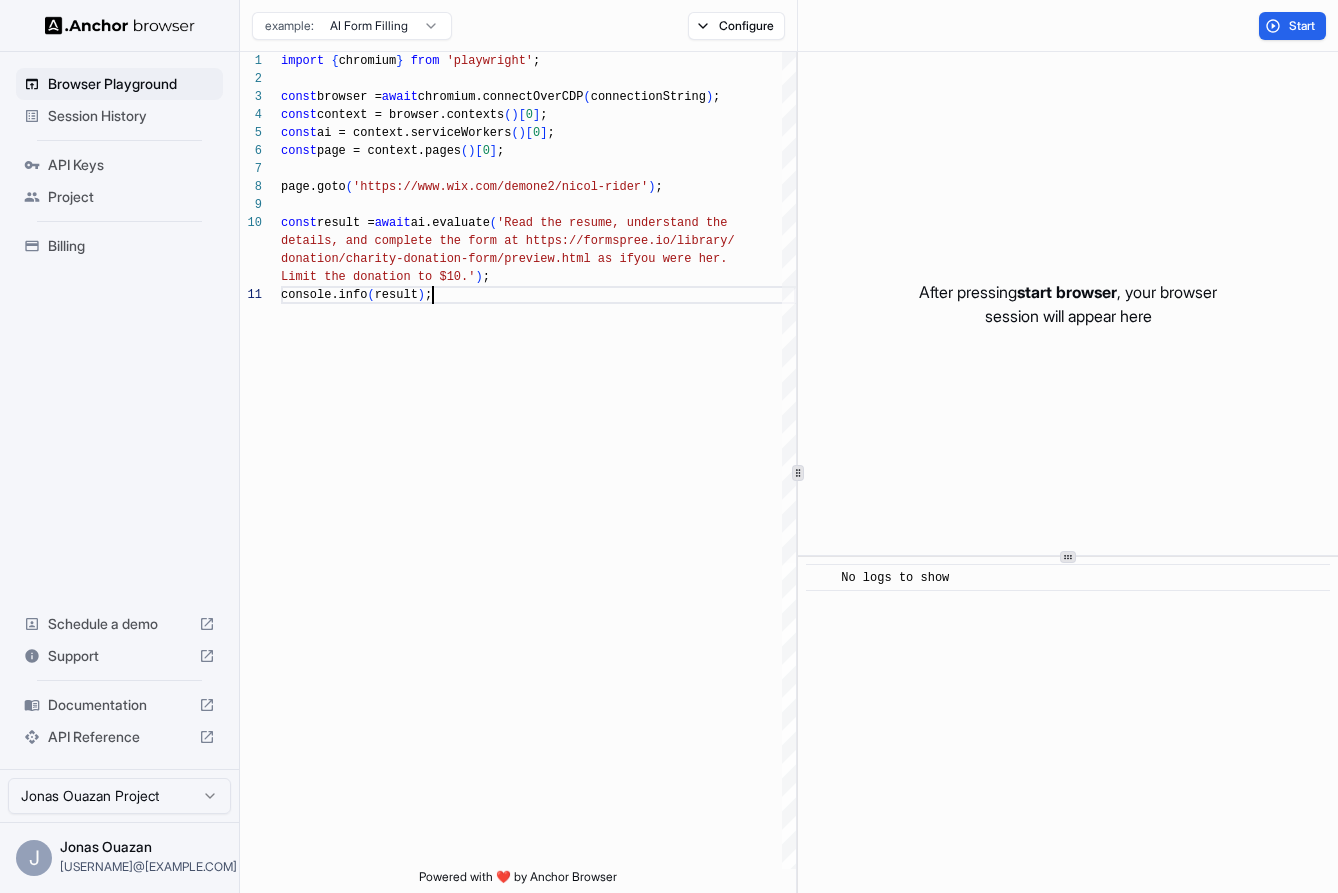 type on "**********" 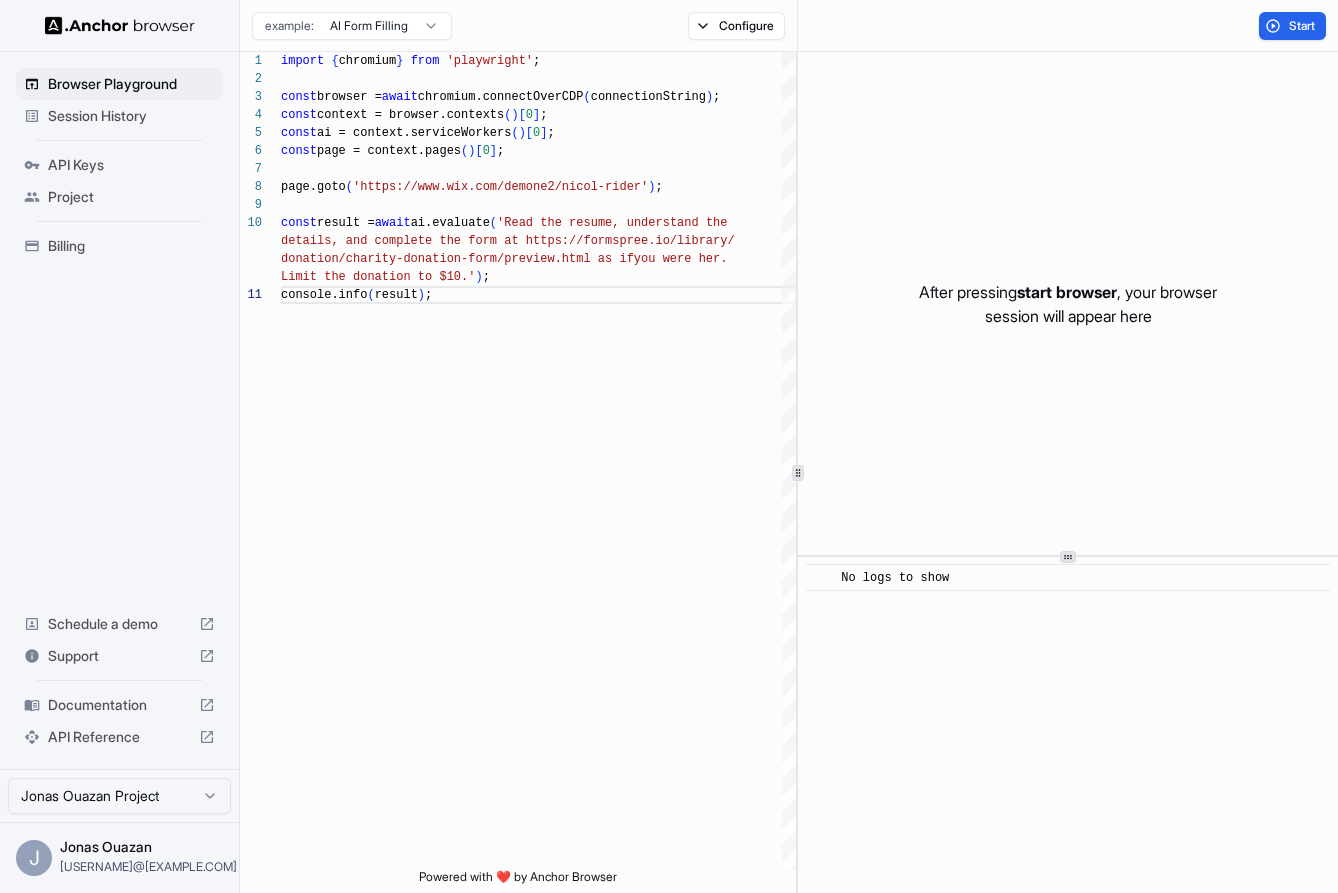 click on "Project" at bounding box center (131, 197) 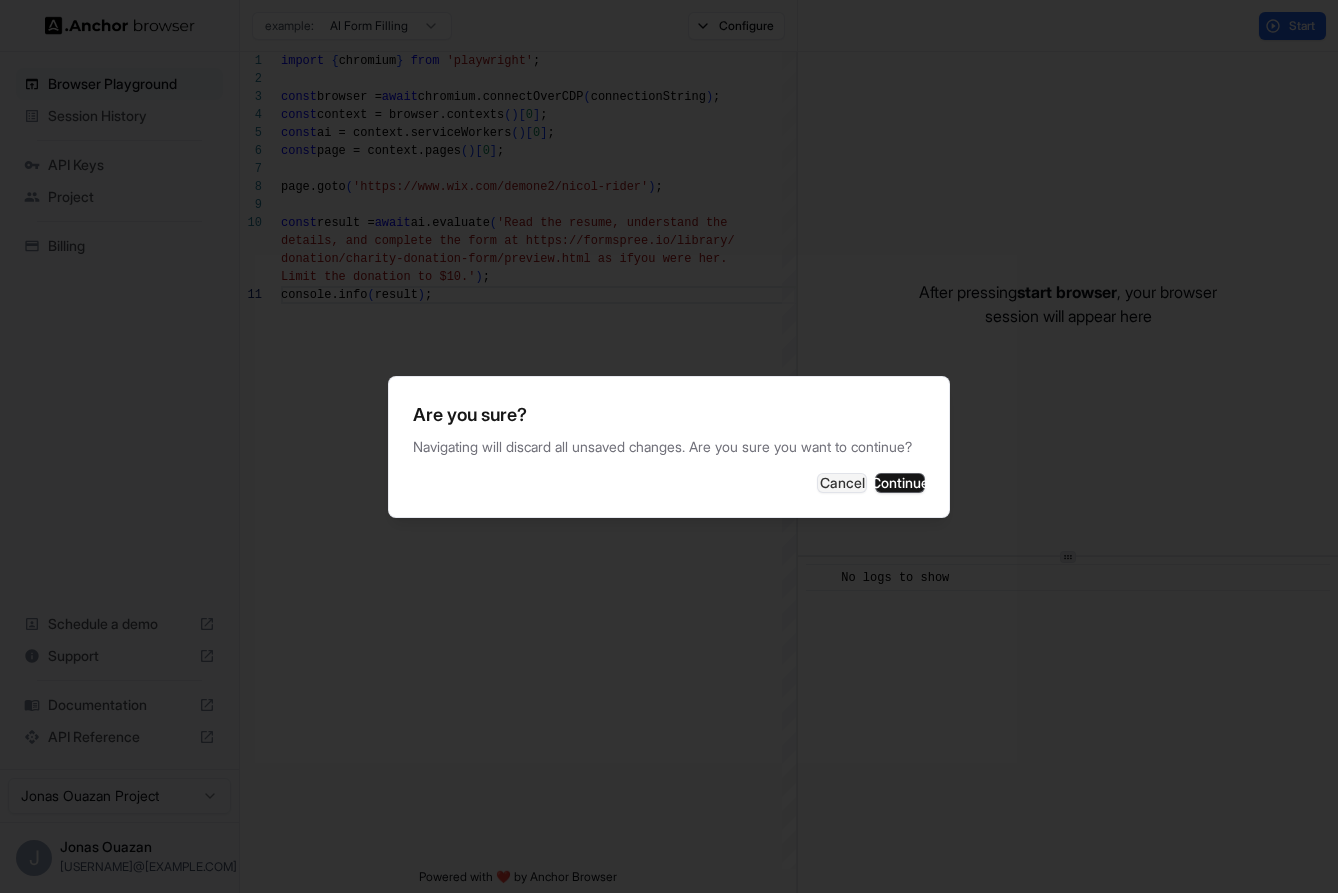 click at bounding box center (669, 446) 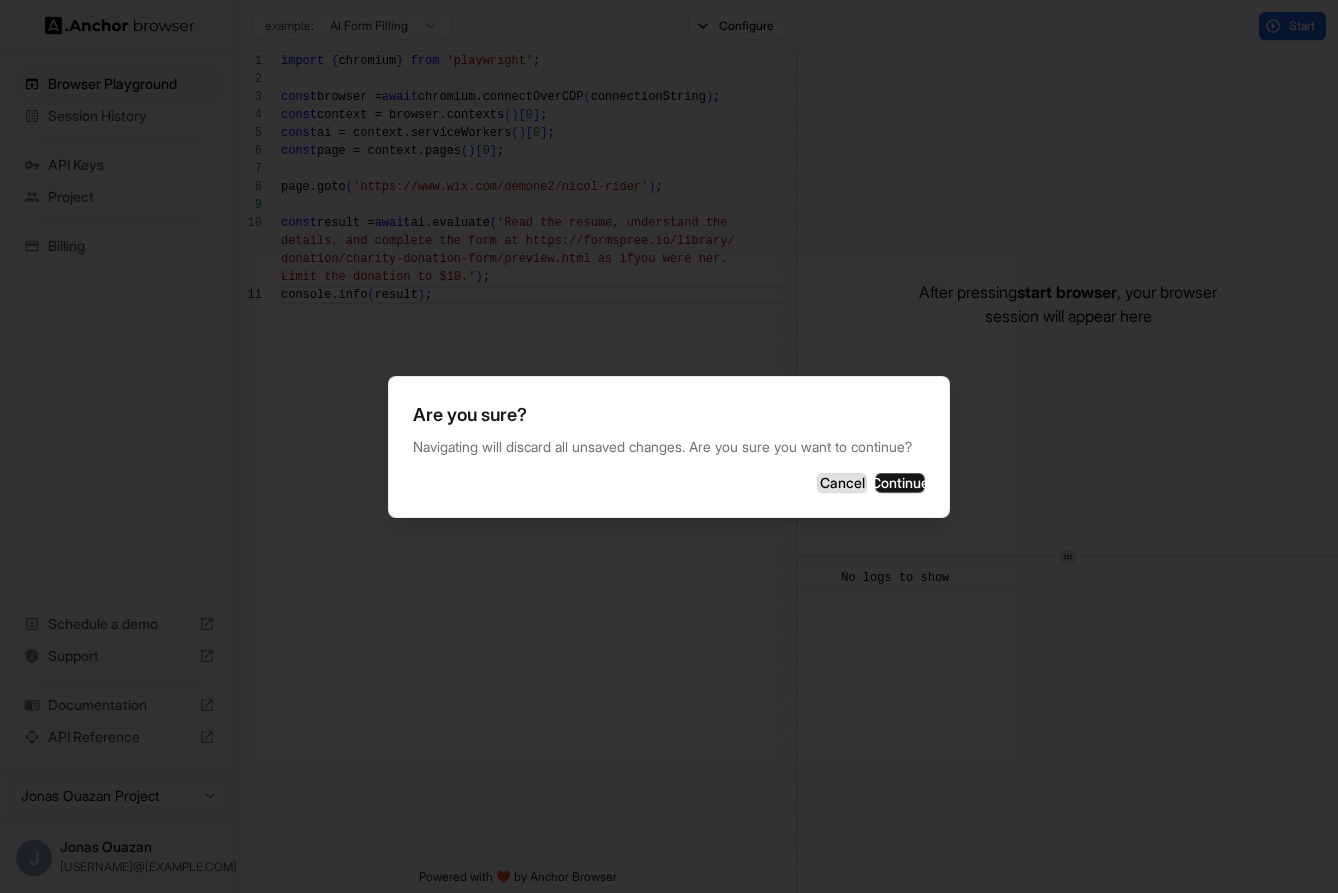 click on "Cancel" at bounding box center (842, 483) 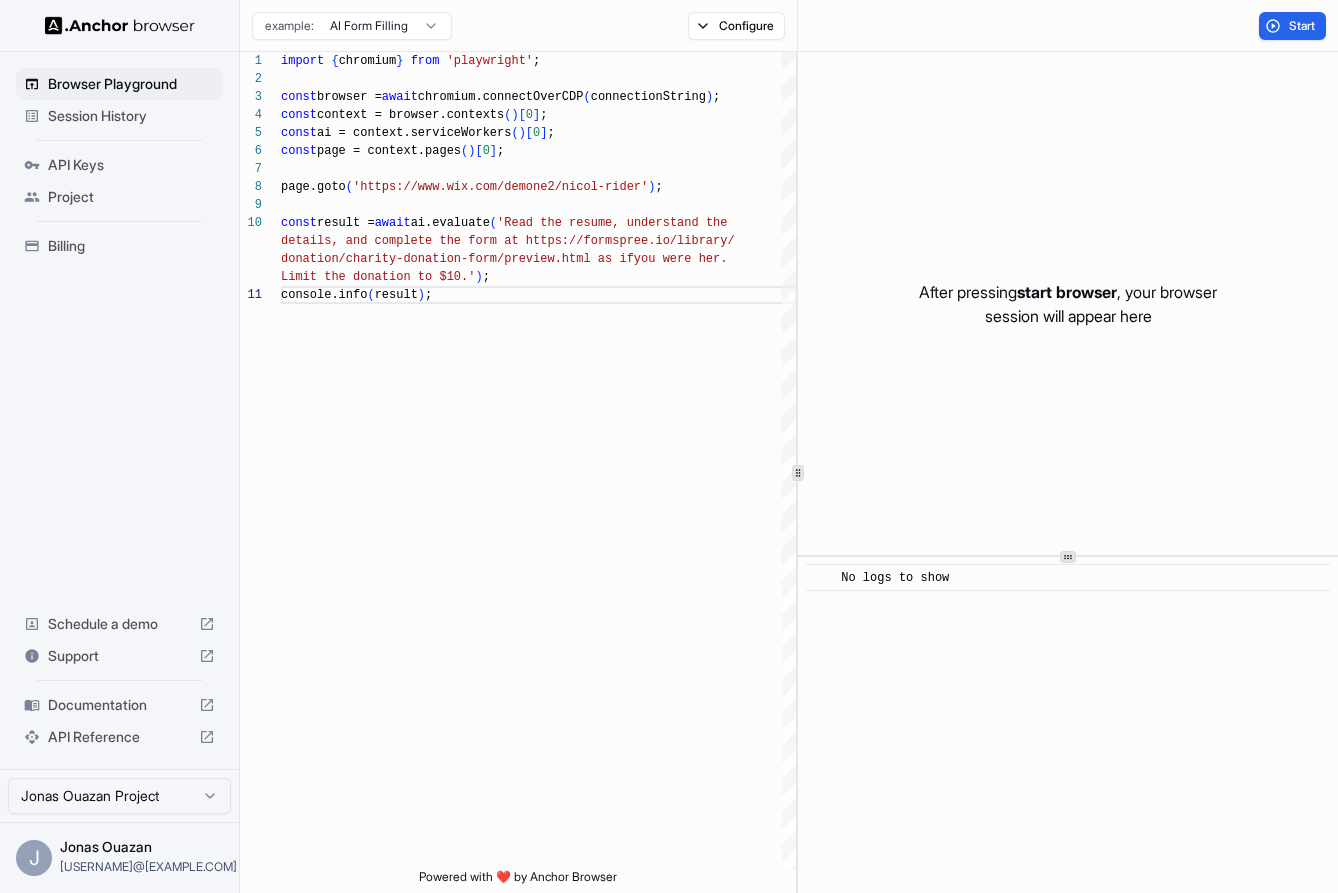 click on "API Keys" at bounding box center (131, 165) 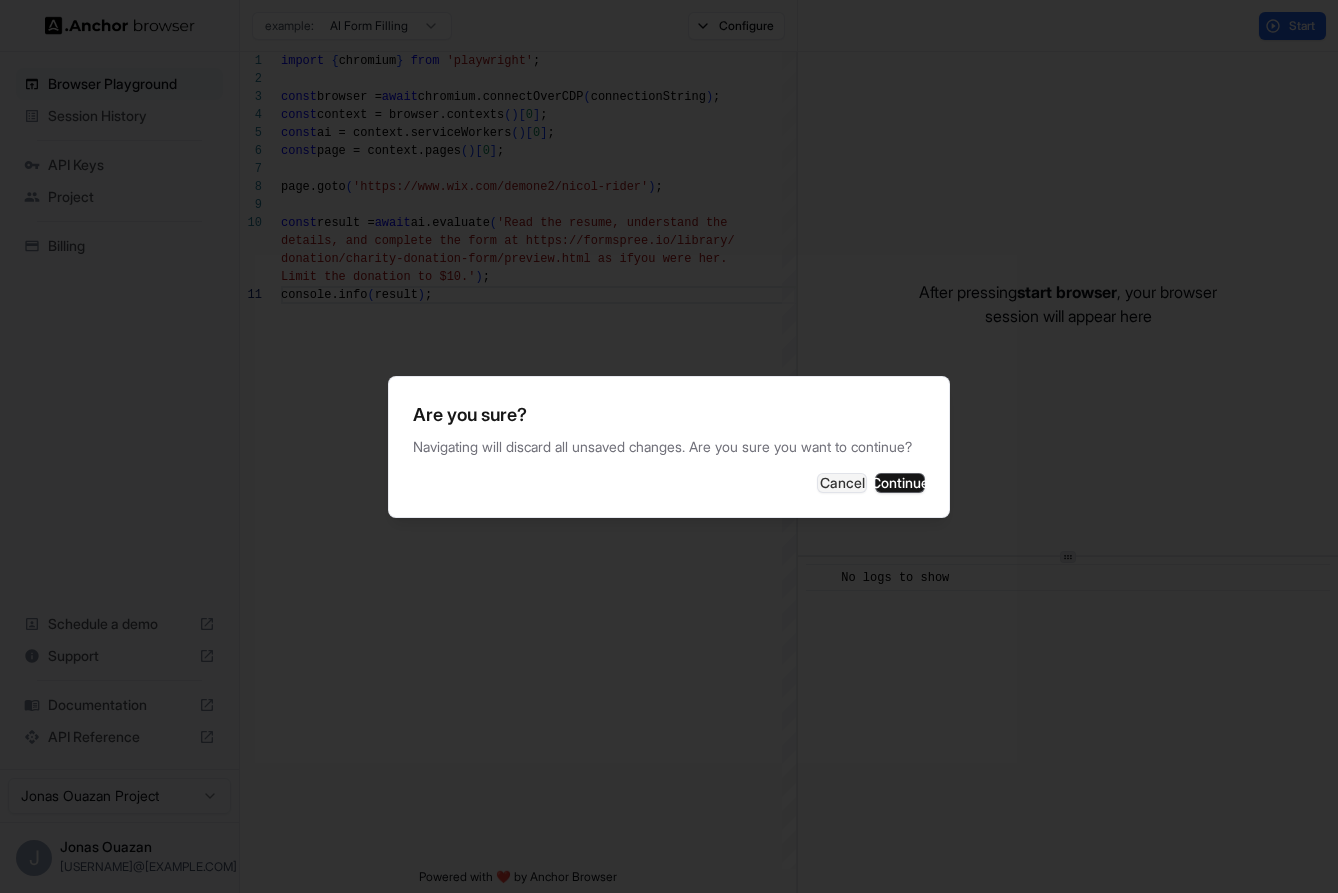 type 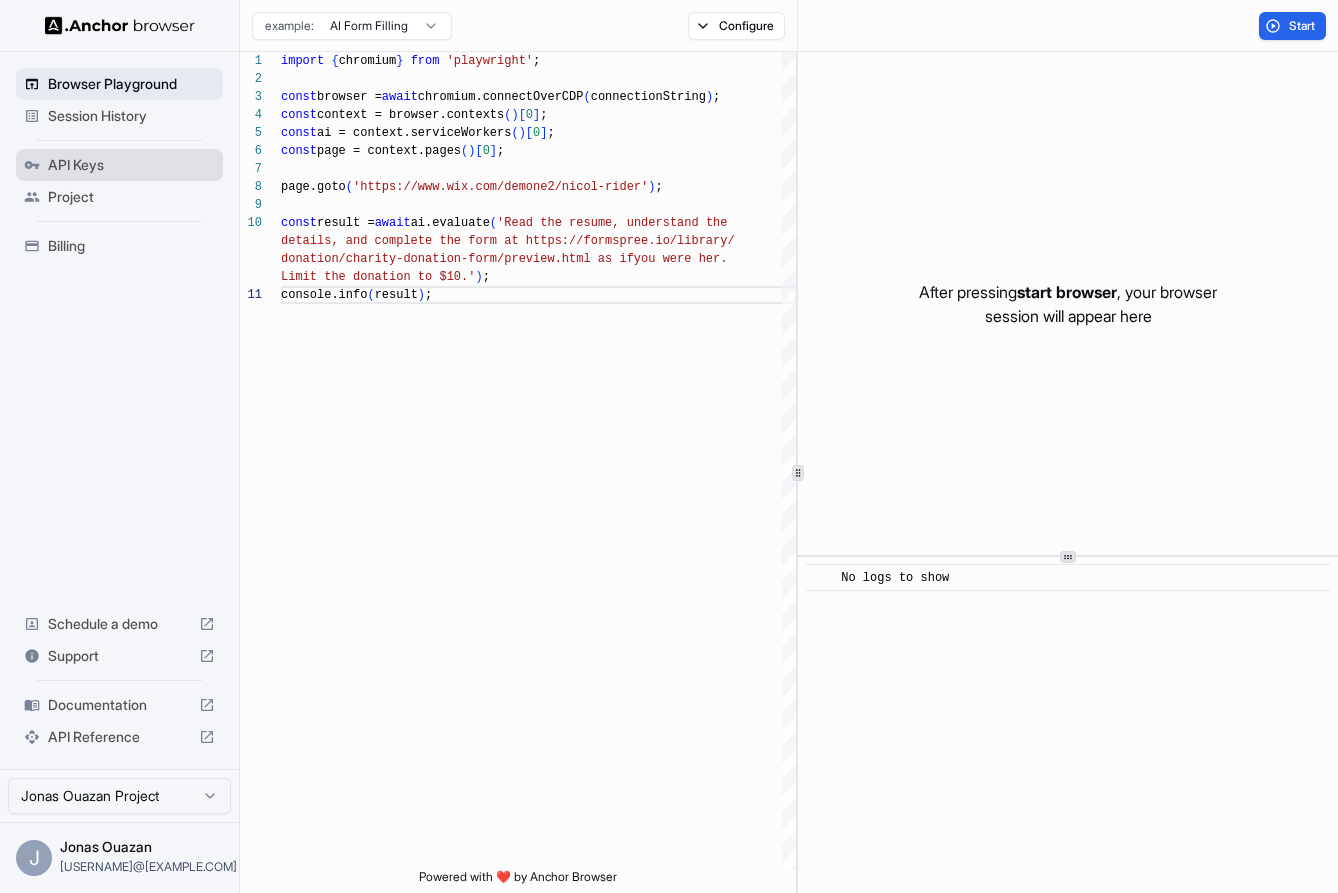 click on "Browser Playground" at bounding box center (119, 84) 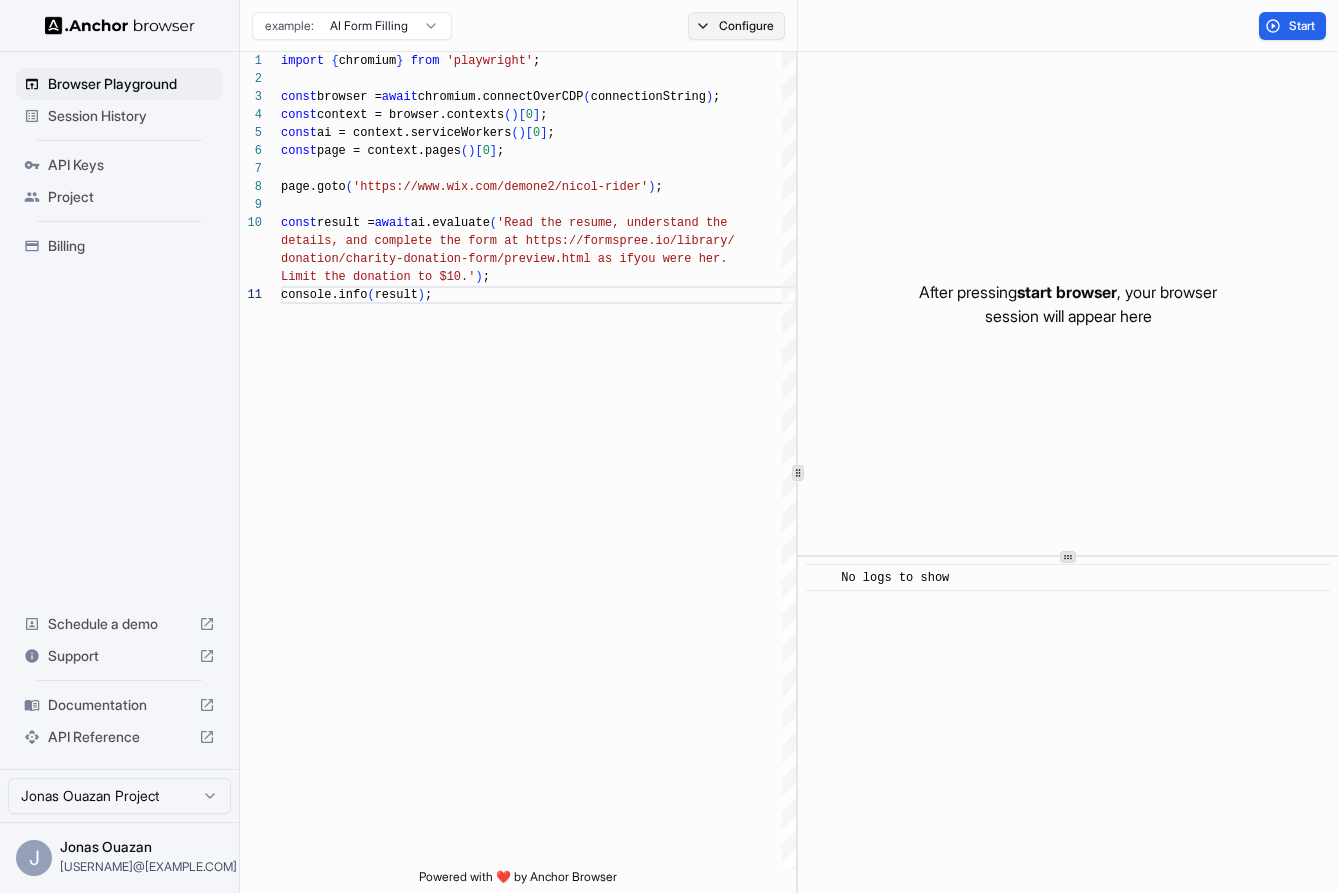 click on "Configure" at bounding box center [736, 26] 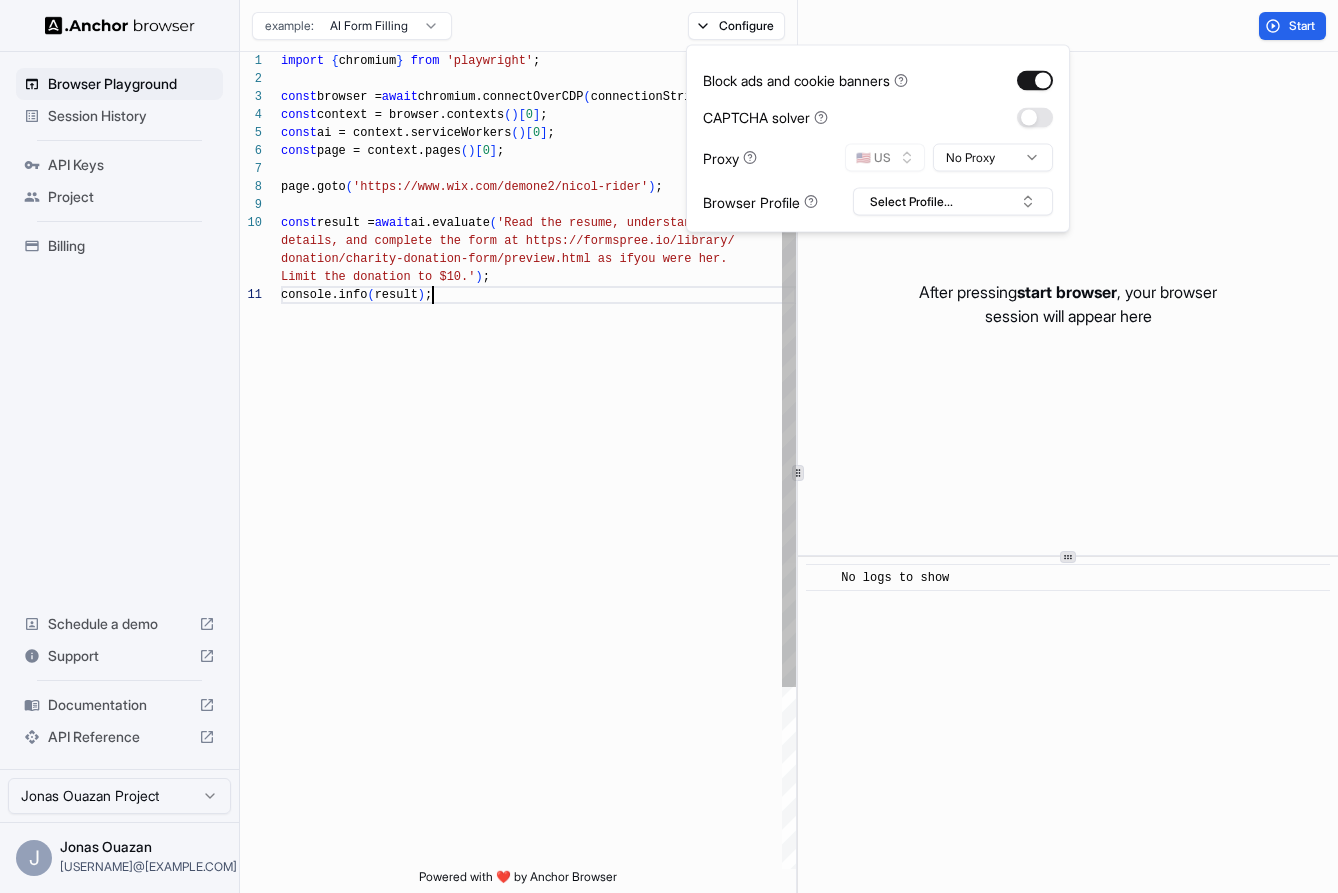 click on "const  browser =  await  chromium.connectOverCDP ( connectionString ) ; const  context = browser.contexts ( ) [ 0 ] ; const  ai = context.serviceWorkers ( ) [ 0 ] ; const  page = context.pages ( ) [ 0 ] ; page.goto ( 'https://www.wix.com/demone2/nicol-rider' ) ; const  result =  await  ai.evaluate ( 'Read the resume, understand the  details, and complete the form at https://formspre e.io/library/ donation/charity-donation-form/preview.html as if  you were her.  Limit the donation to $10.' ) ; console.info ( result ) ; import   {  chromium  }   from   'playwright' ;" at bounding box center (538, 577) 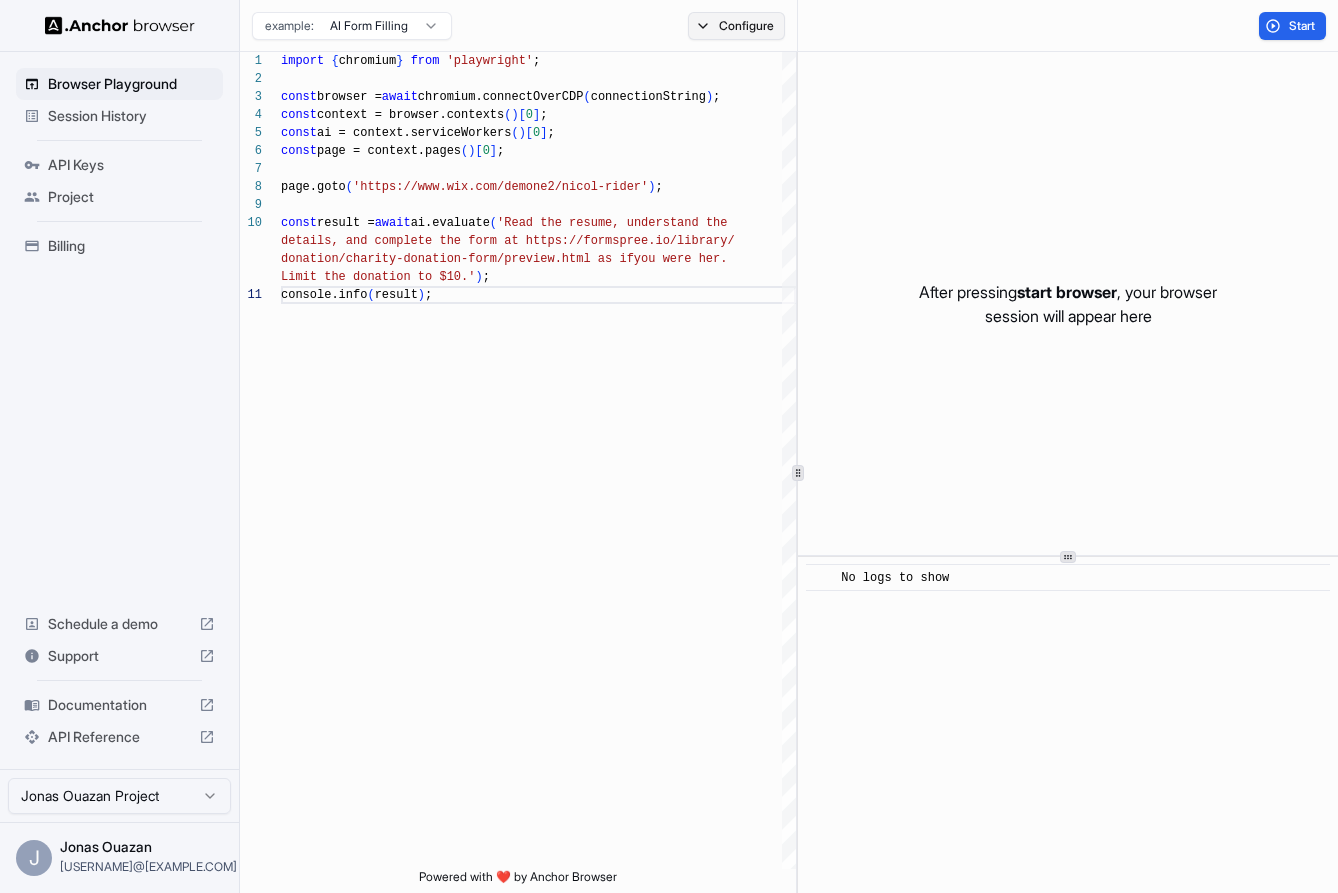 click on "Configure" at bounding box center [736, 26] 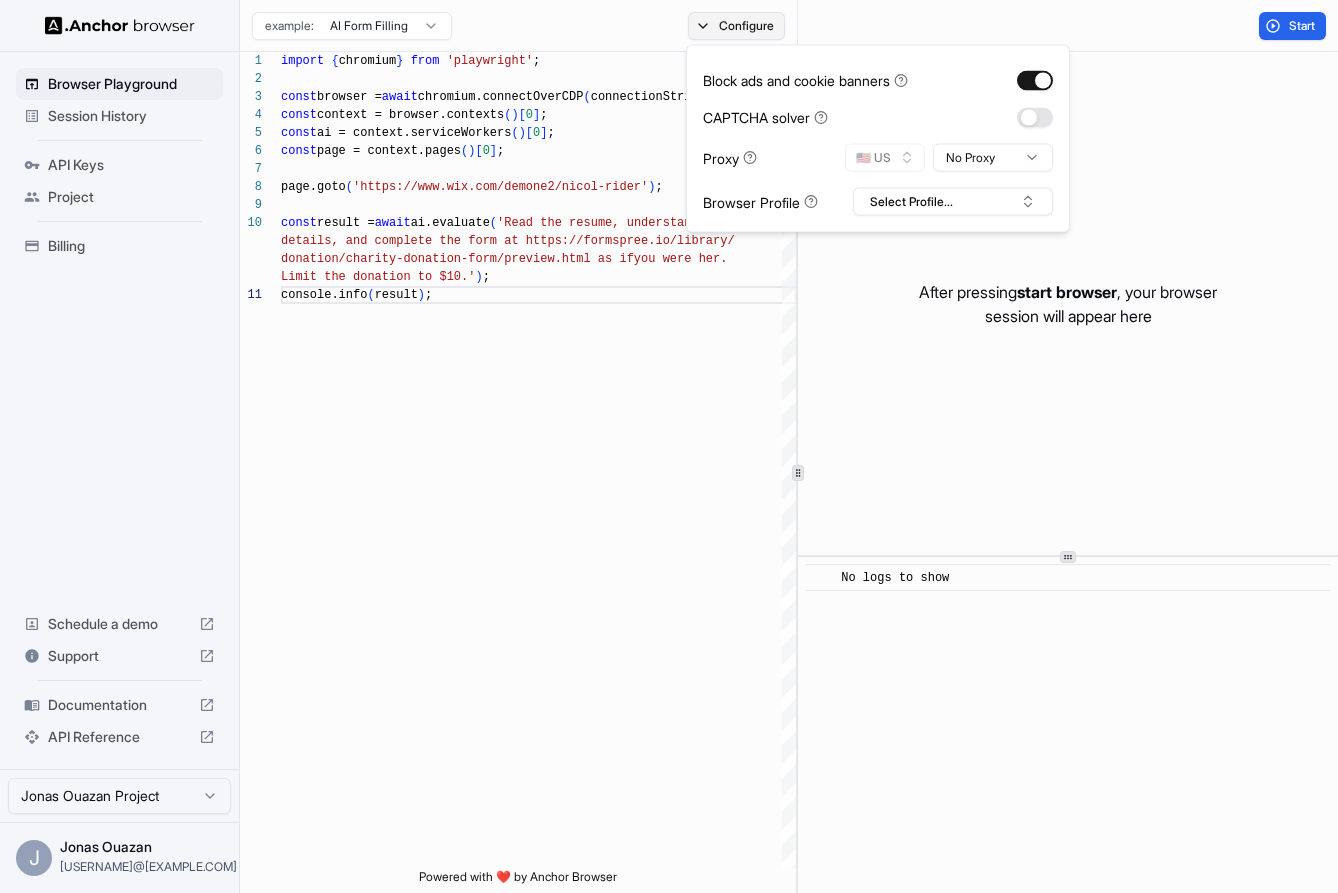 type on "on" 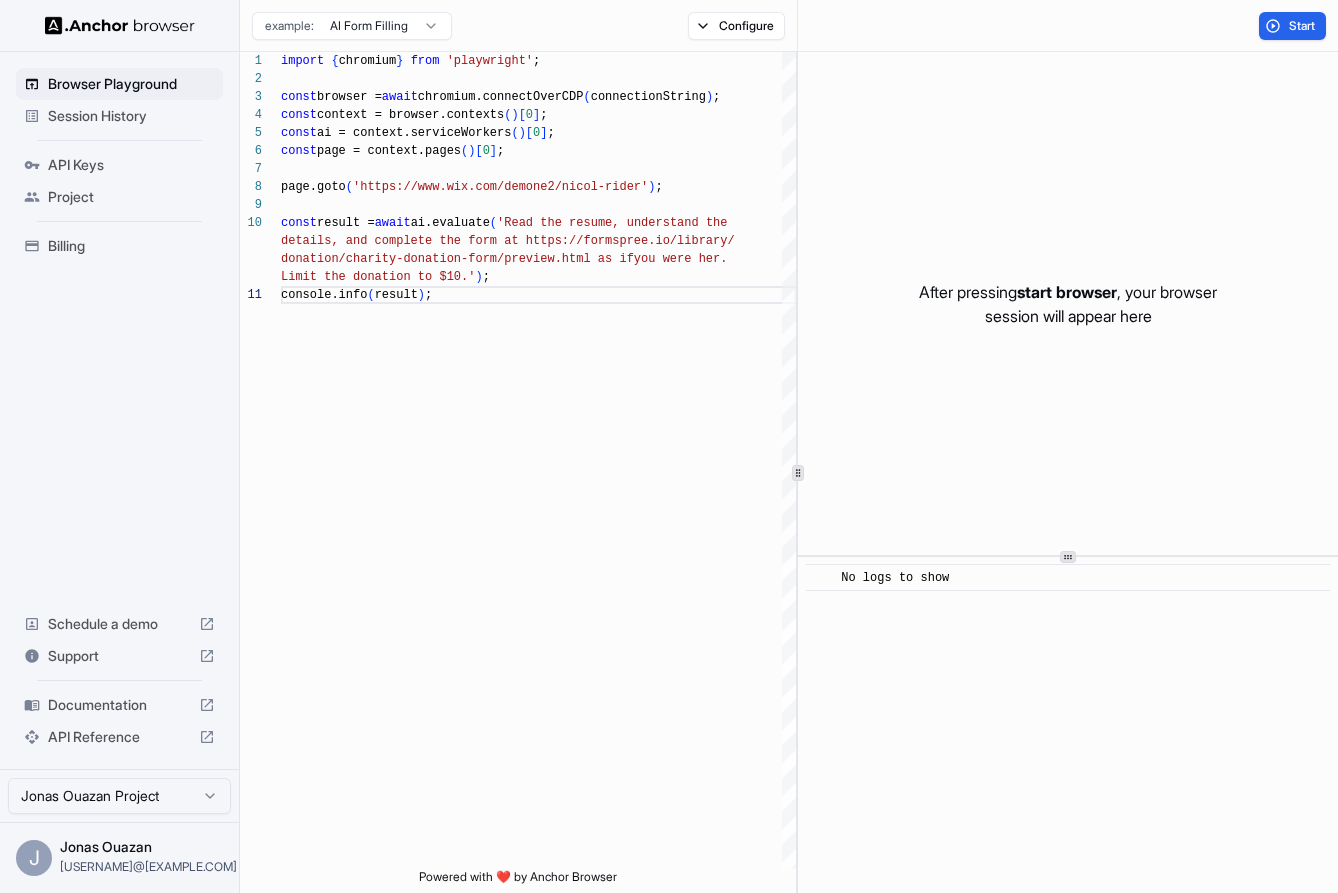 click on "Session History" at bounding box center (131, 116) 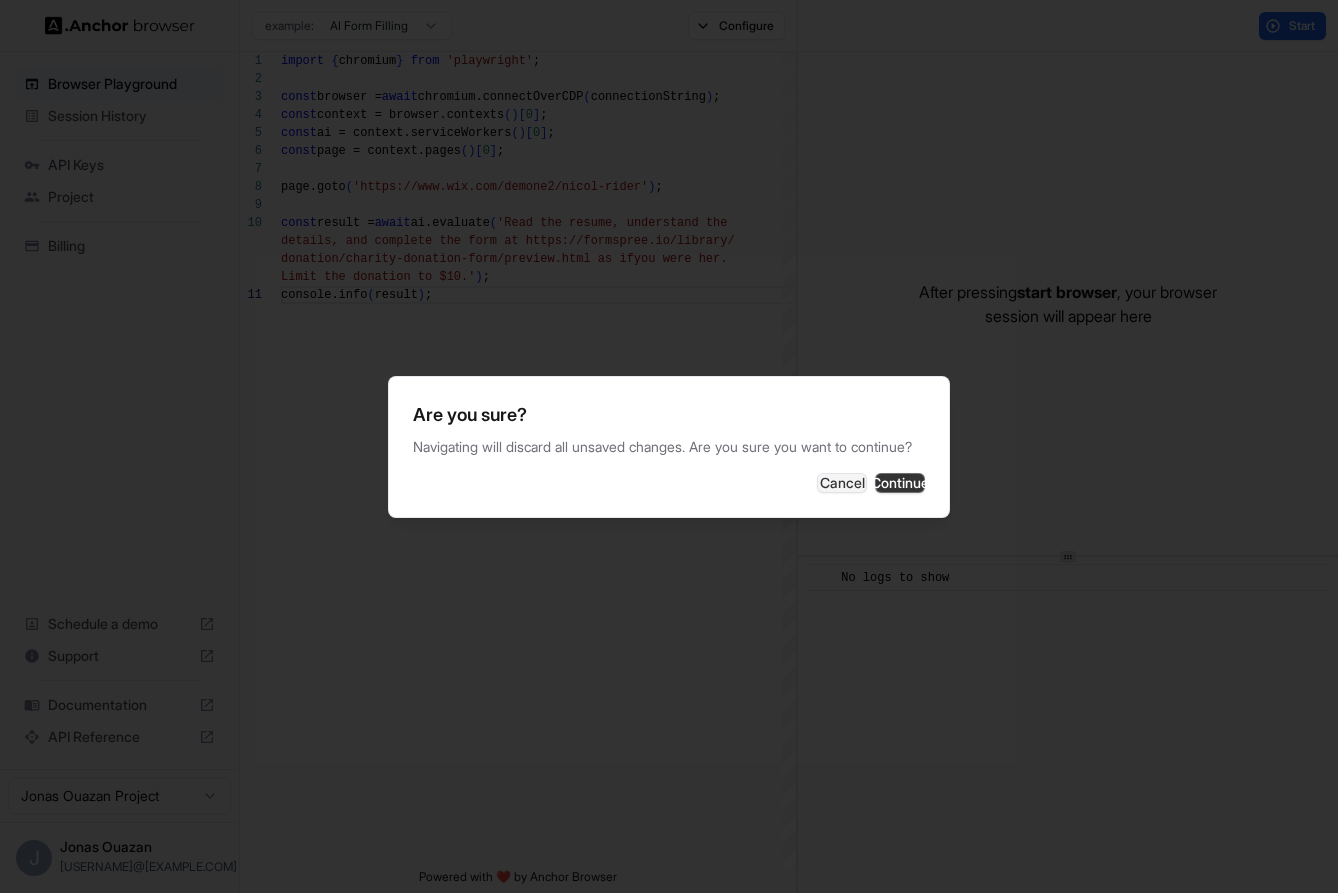 click on "Continue" at bounding box center [900, 483] 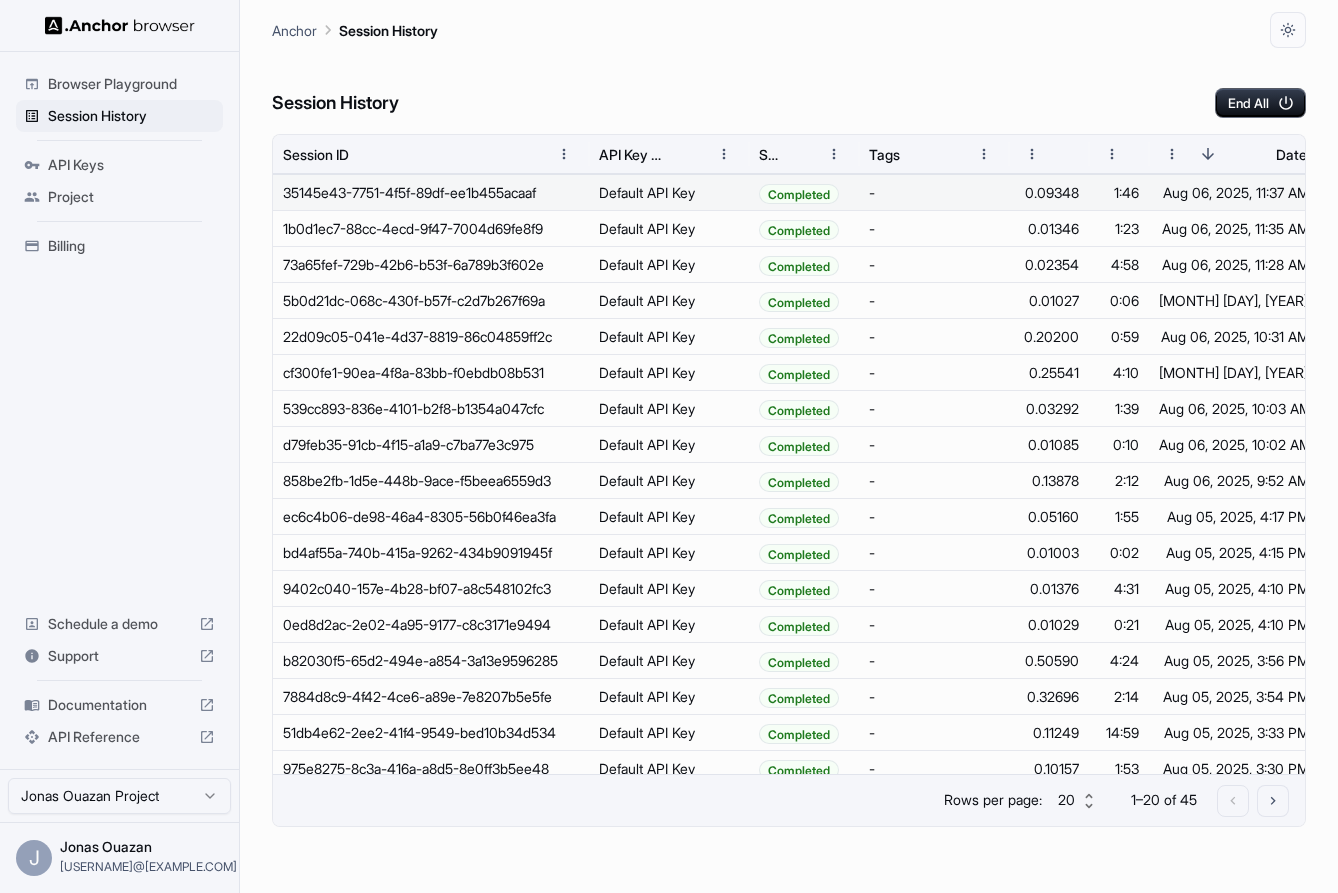 scroll, scrollTop: 0, scrollLeft: 84, axis: horizontal 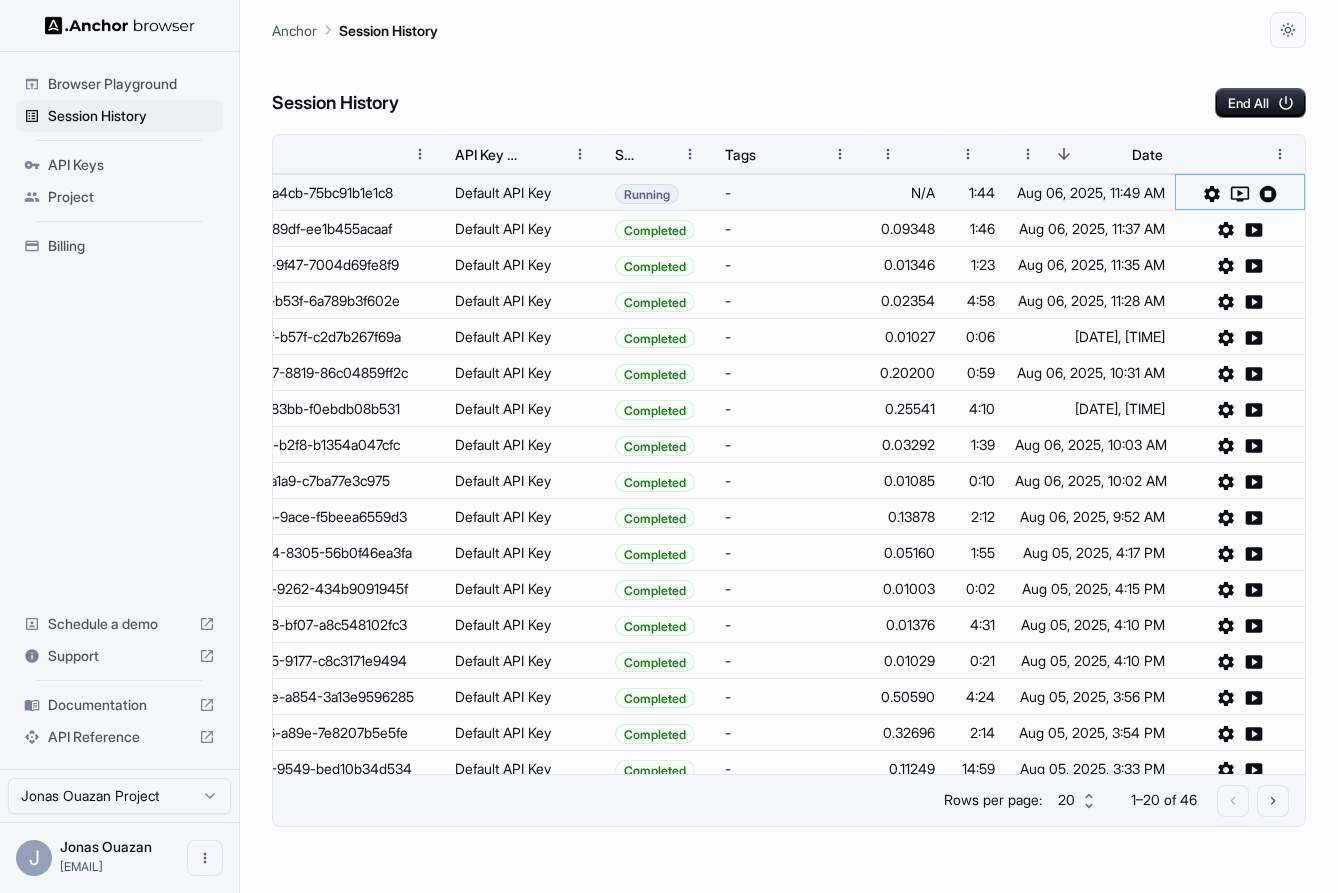 click 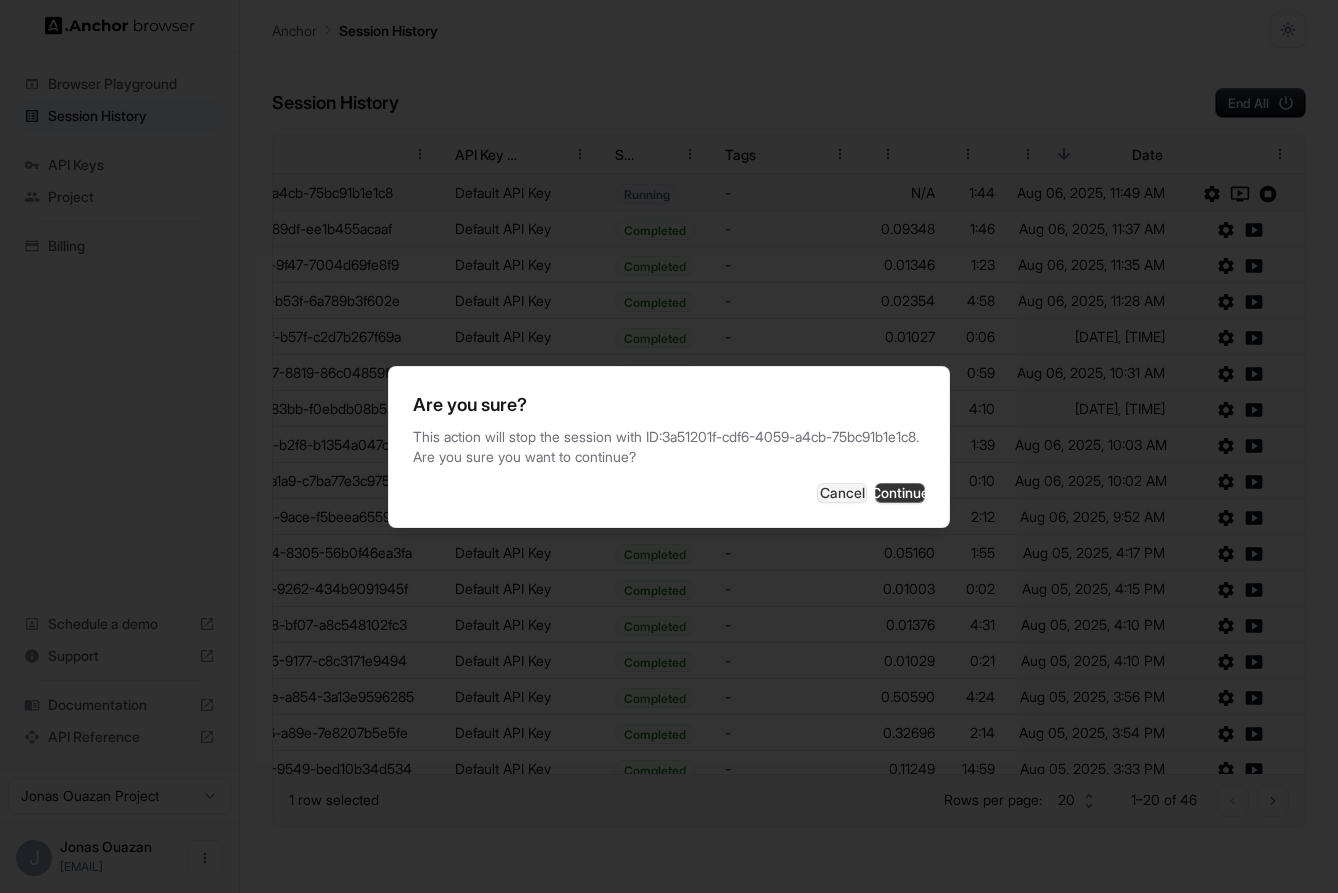 click on "Continue" at bounding box center (900, 493) 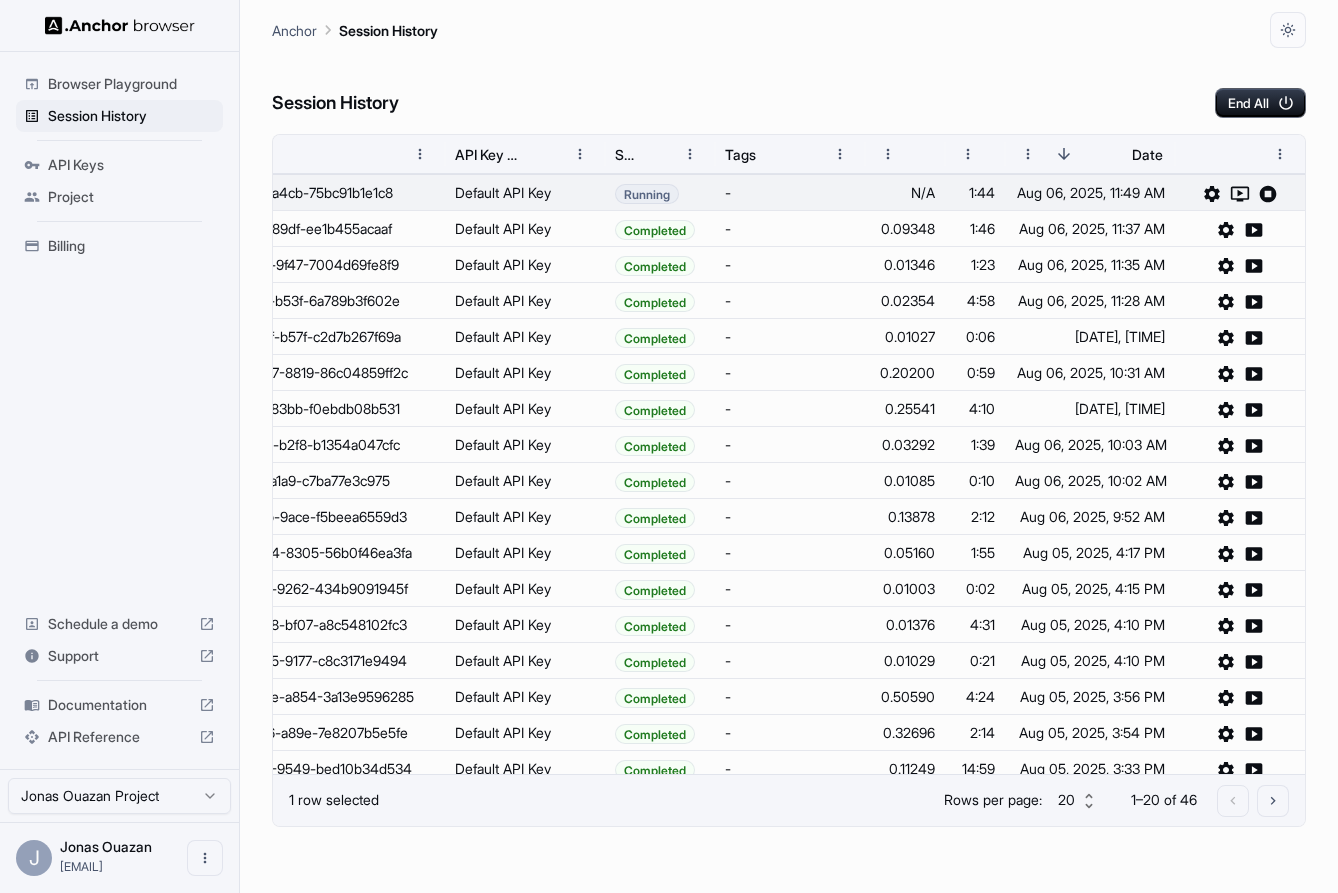 click on "Session History End All" at bounding box center [789, 83] 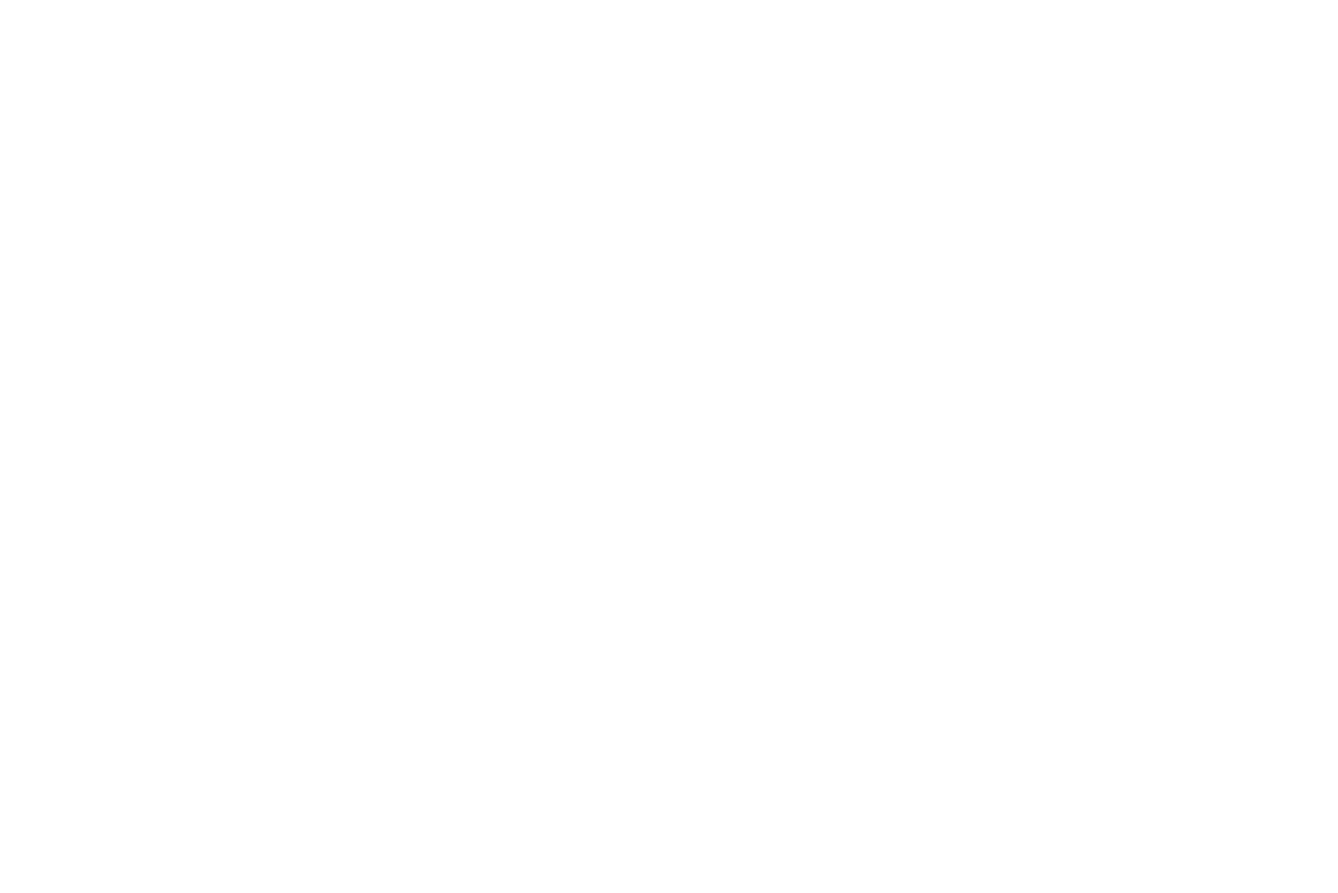 scroll, scrollTop: 0, scrollLeft: 0, axis: both 